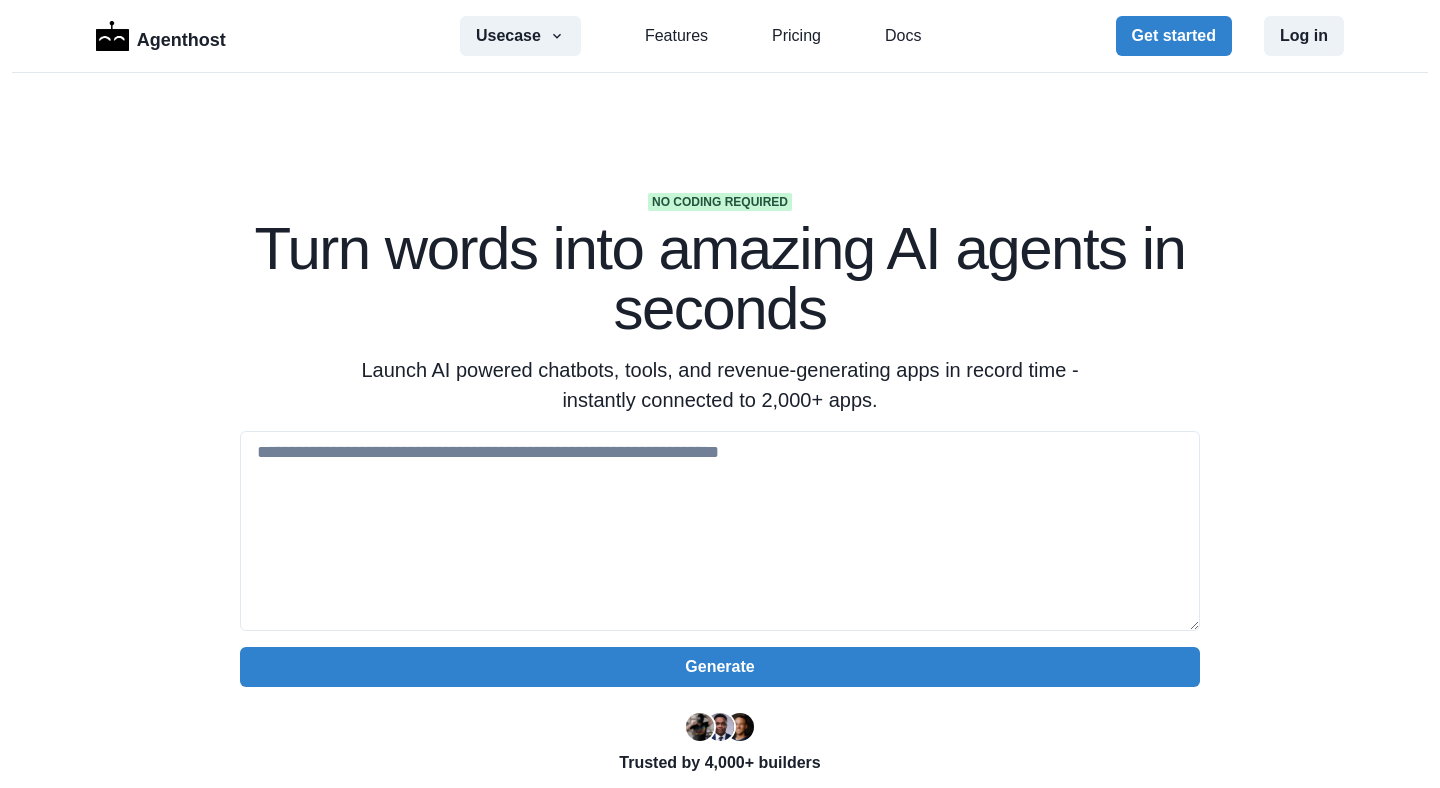 scroll, scrollTop: 0, scrollLeft: 0, axis: both 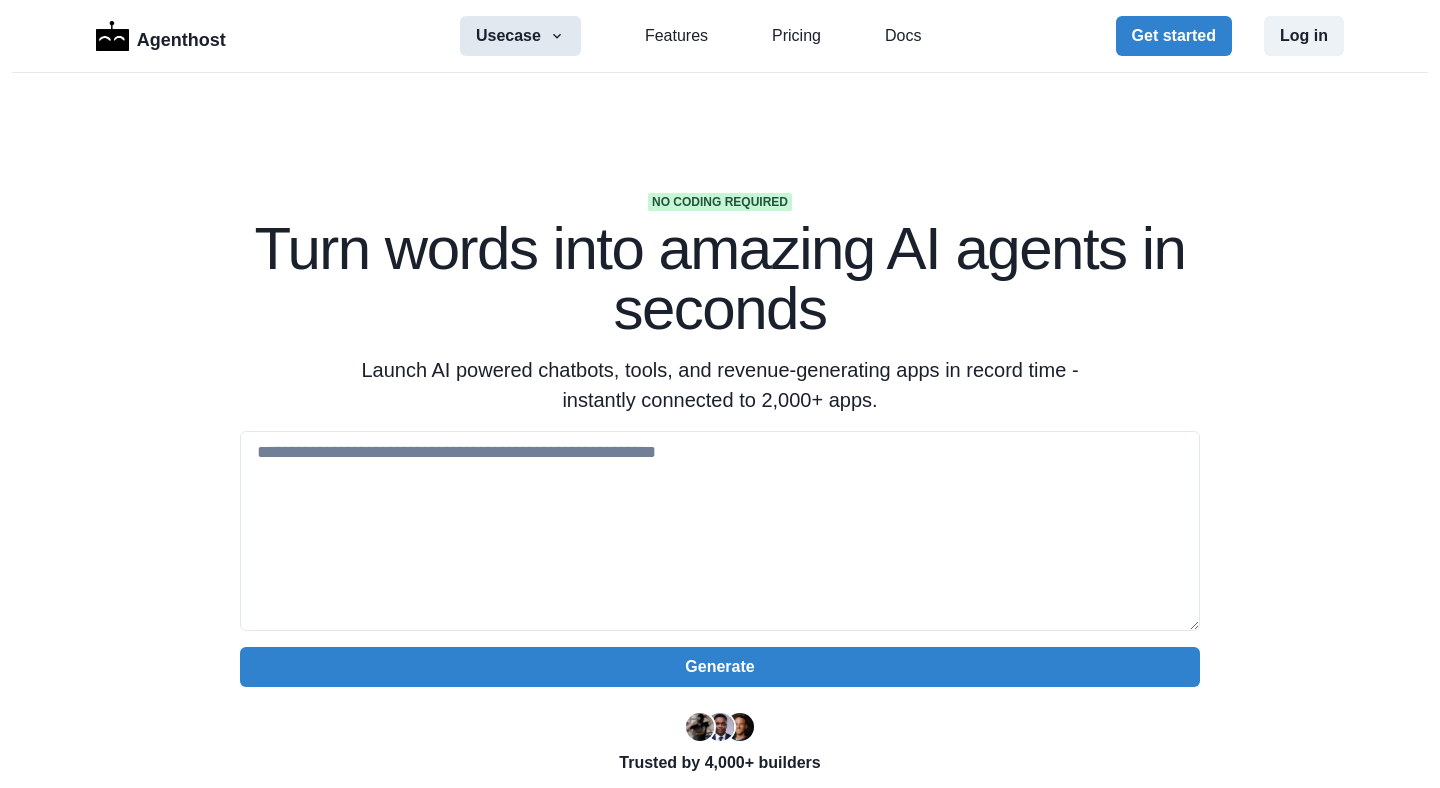 click on "Usecase" at bounding box center [520, 36] 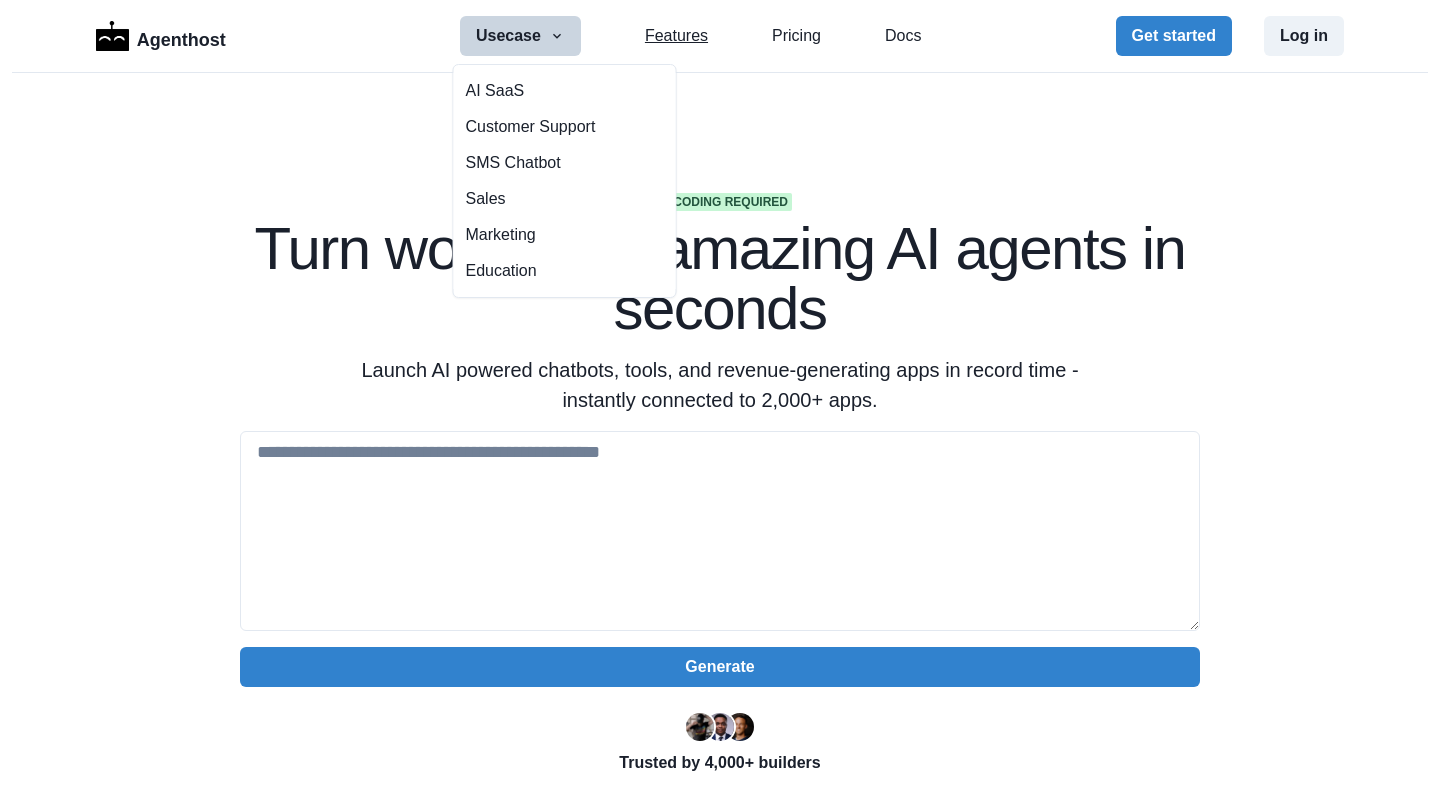 click on "Features" at bounding box center (676, 36) 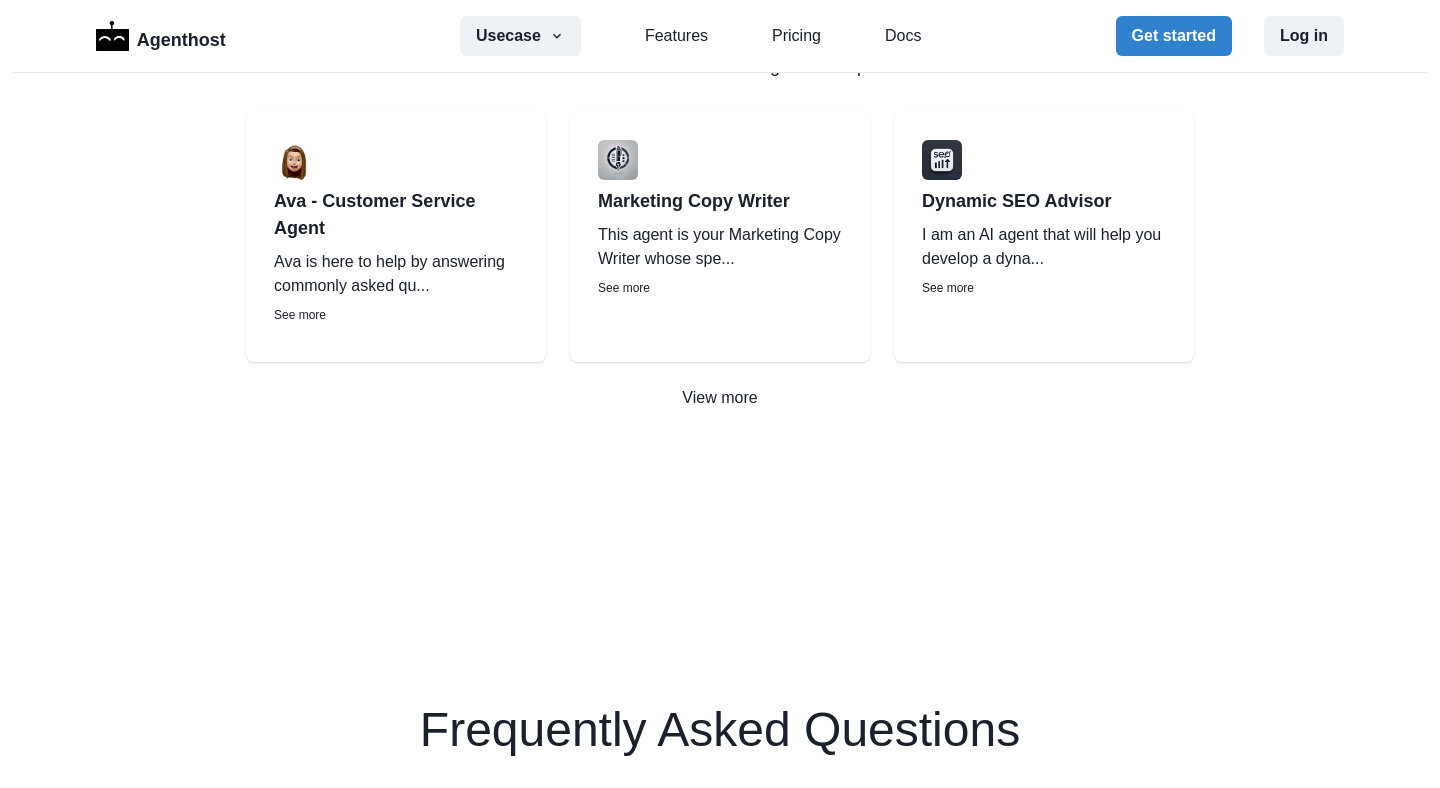 scroll, scrollTop: 3304, scrollLeft: 0, axis: vertical 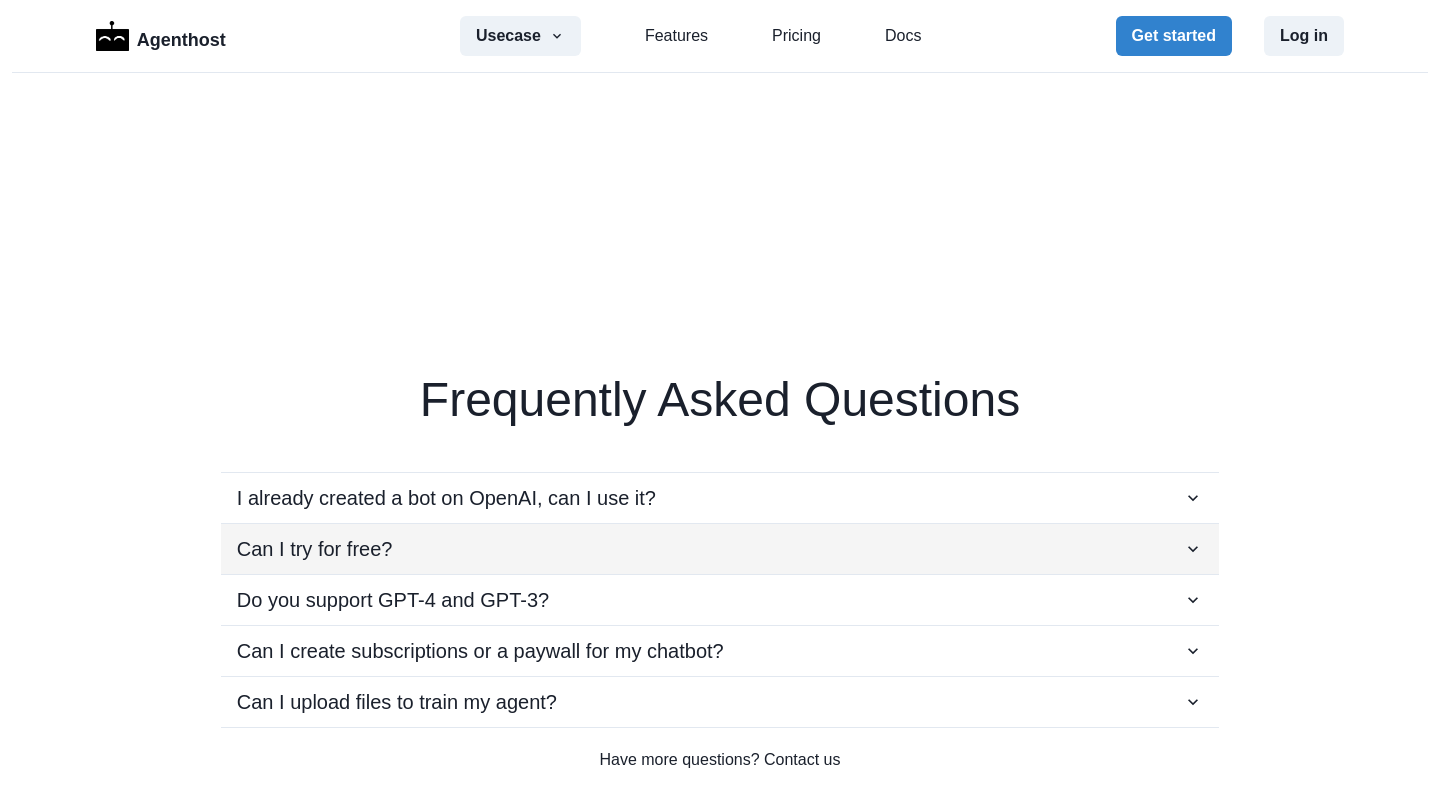 click at bounding box center (1193, 549) 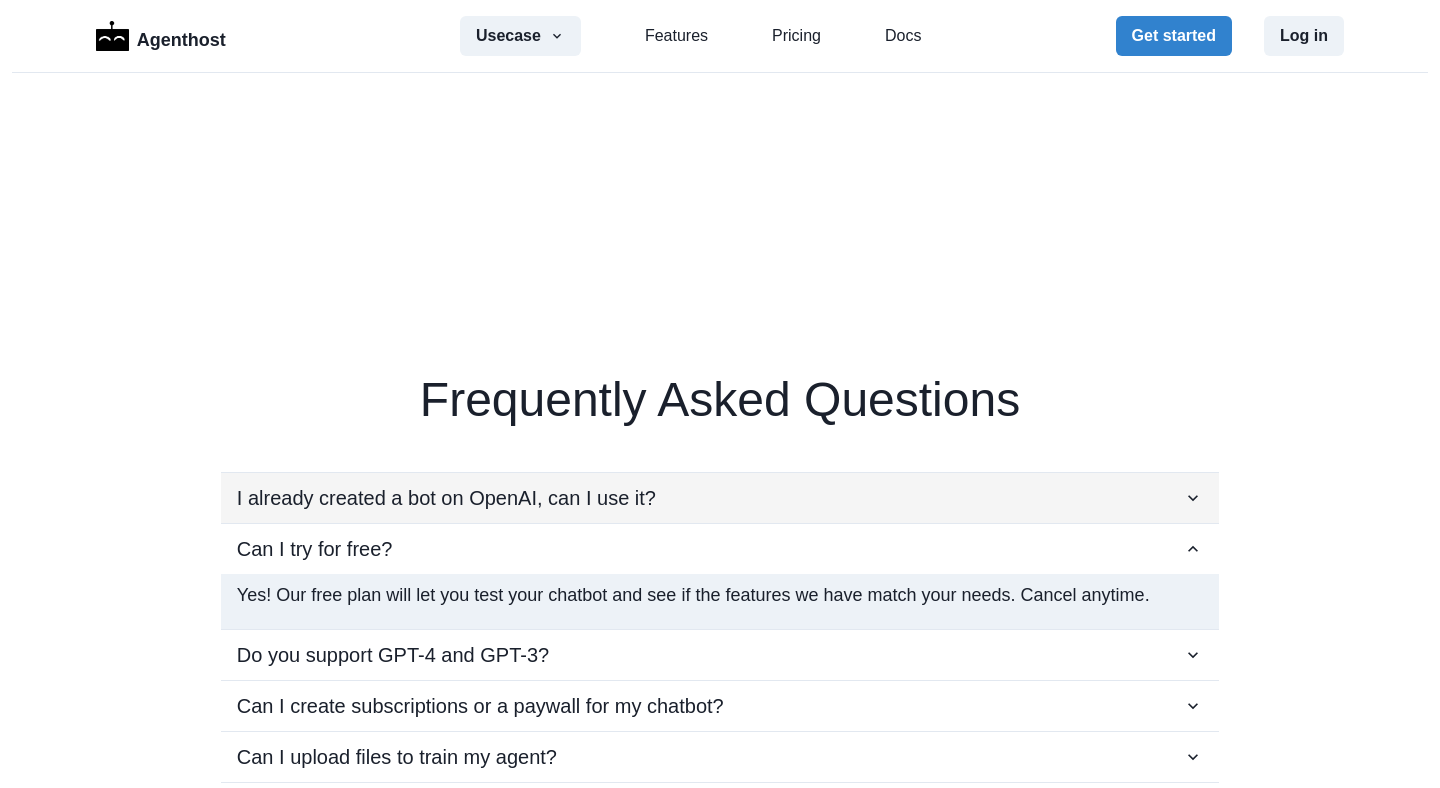 click at bounding box center [1193, 498] 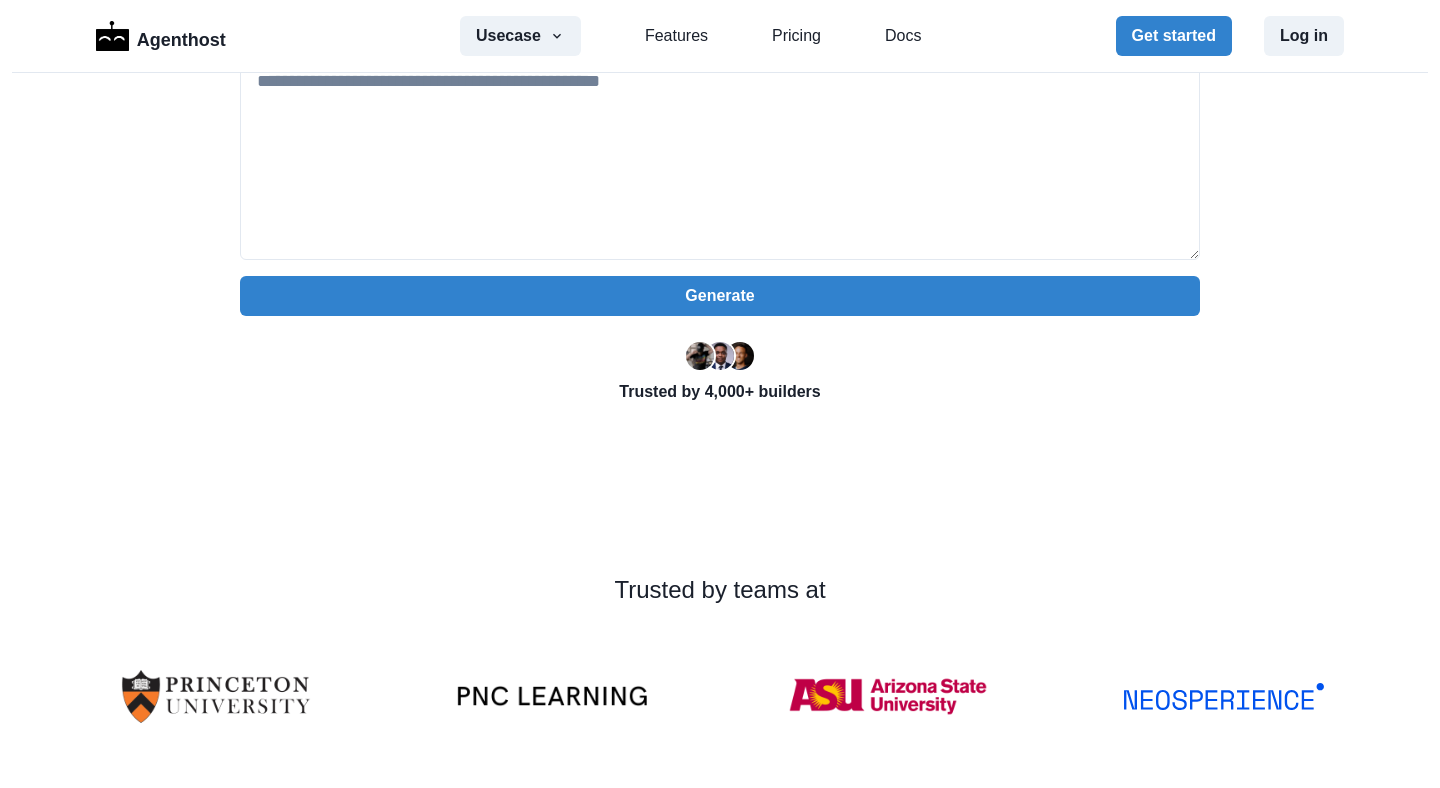 scroll, scrollTop: 0, scrollLeft: 0, axis: both 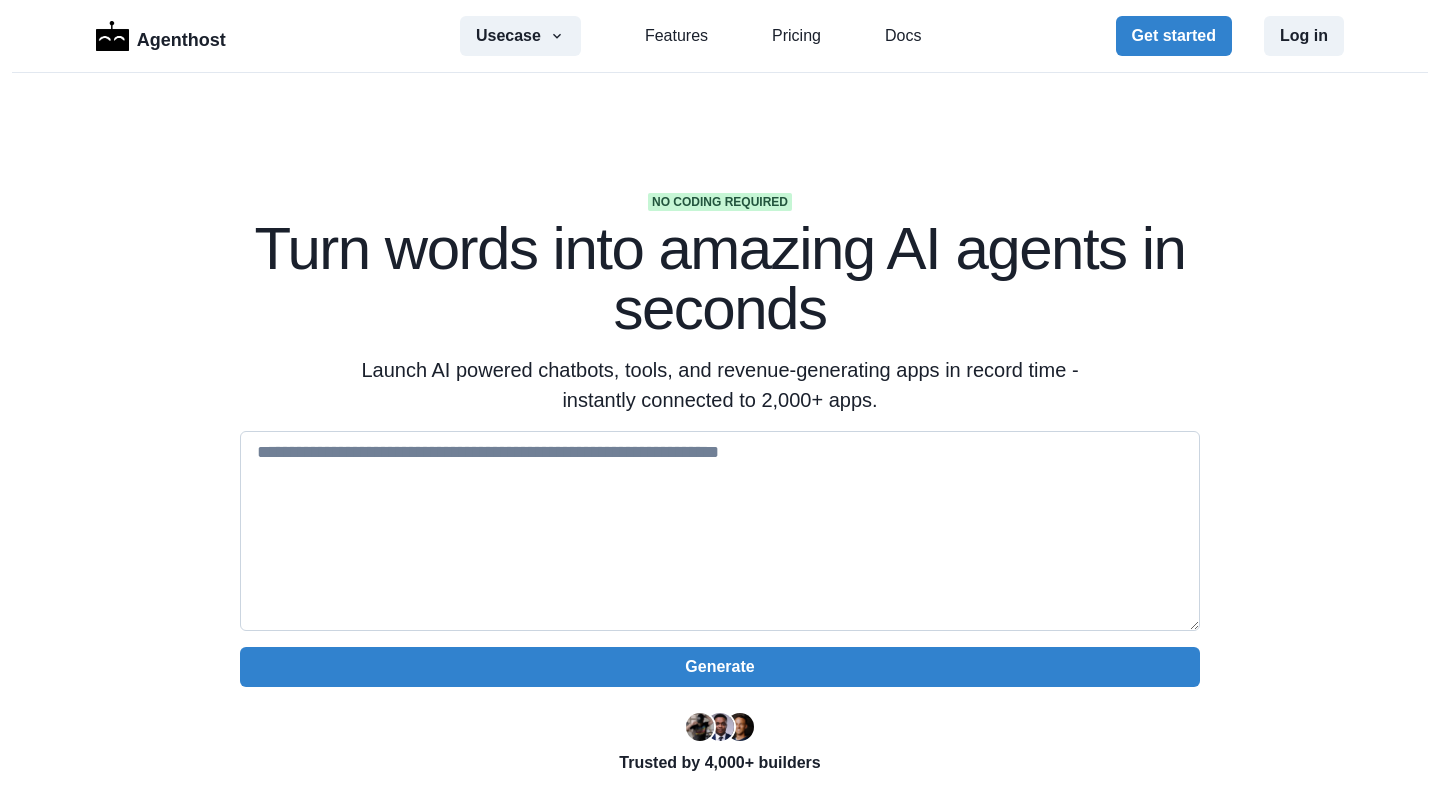 click at bounding box center (720, 531) 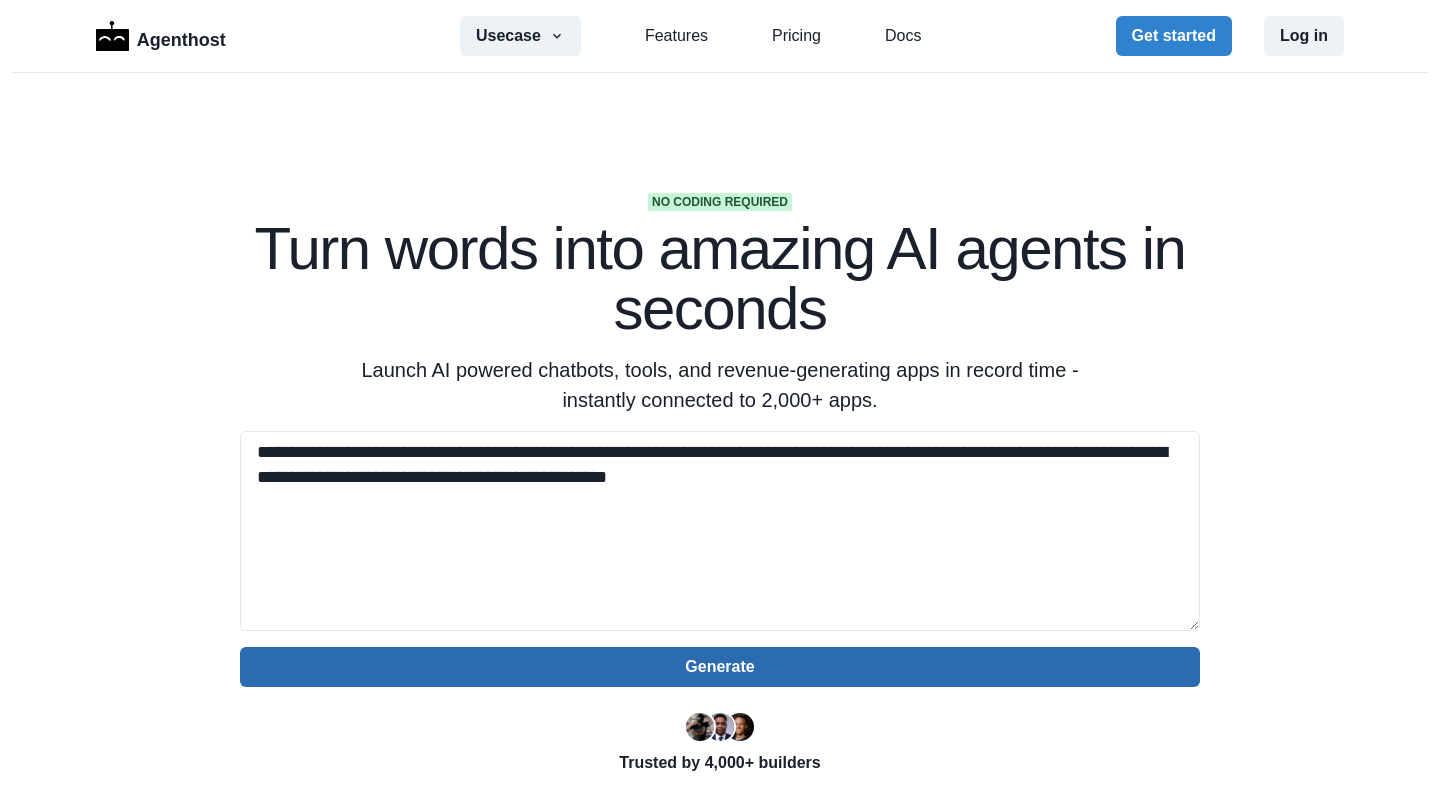 type on "**********" 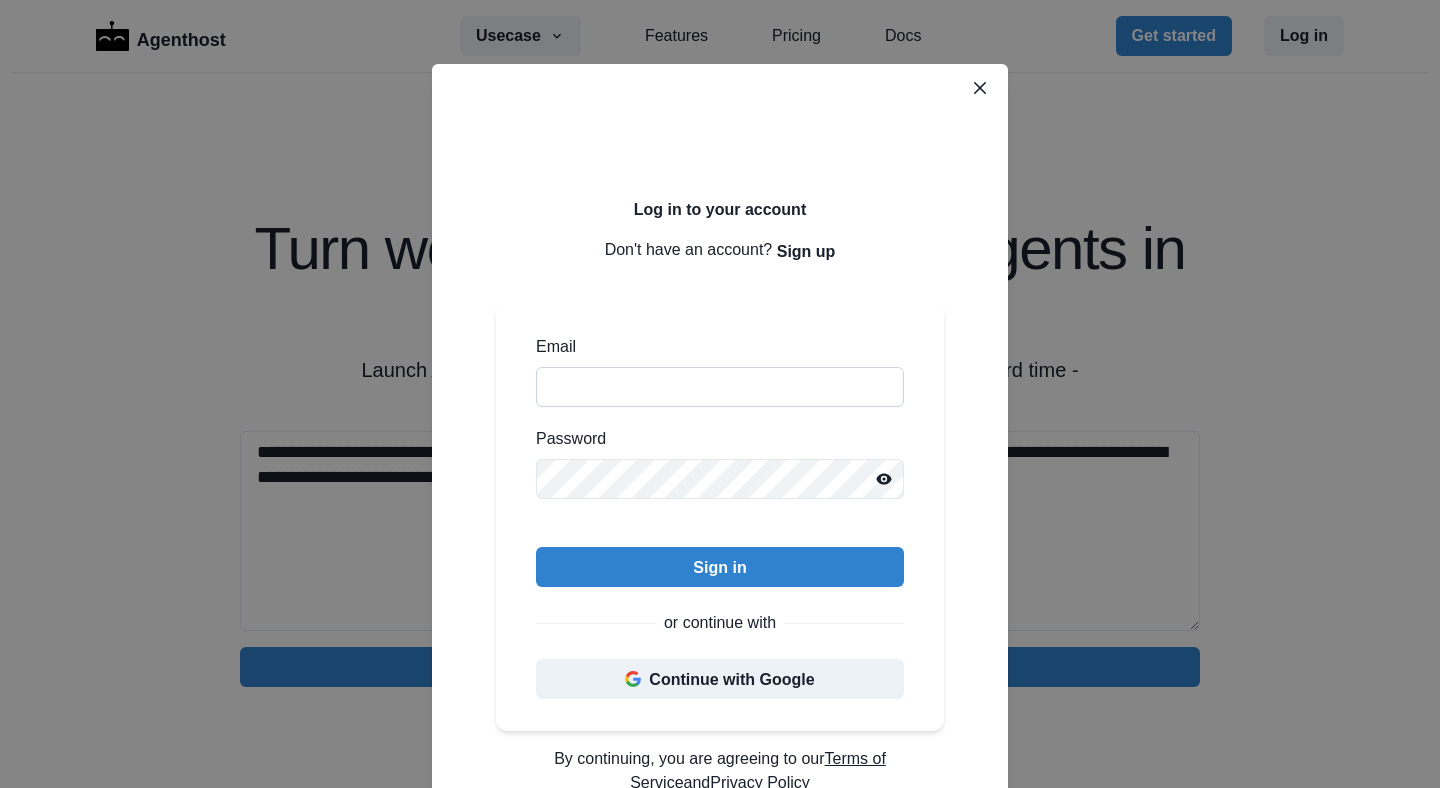 click on "Email" at bounding box center (720, 387) 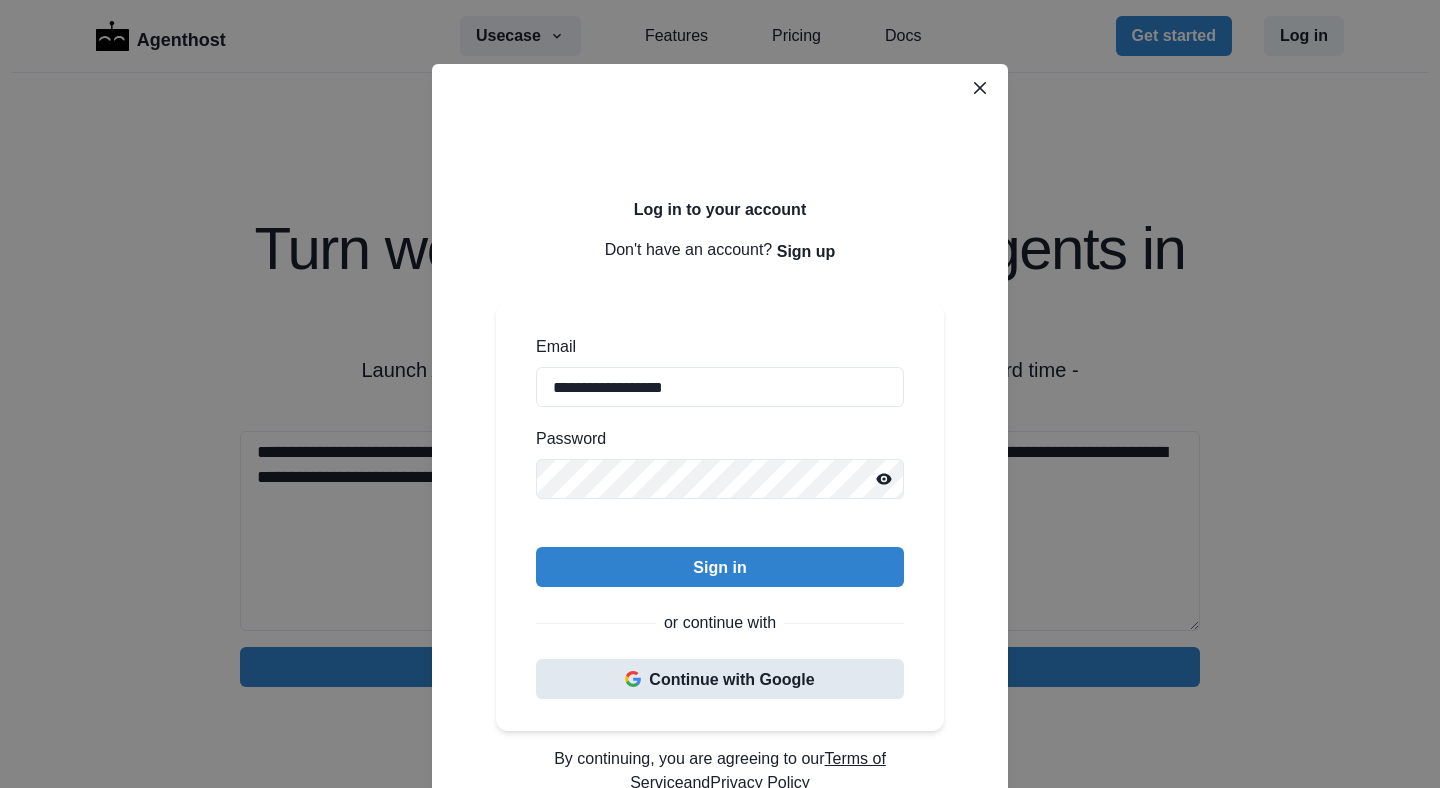 click on "Continue with Google" at bounding box center [720, 679] 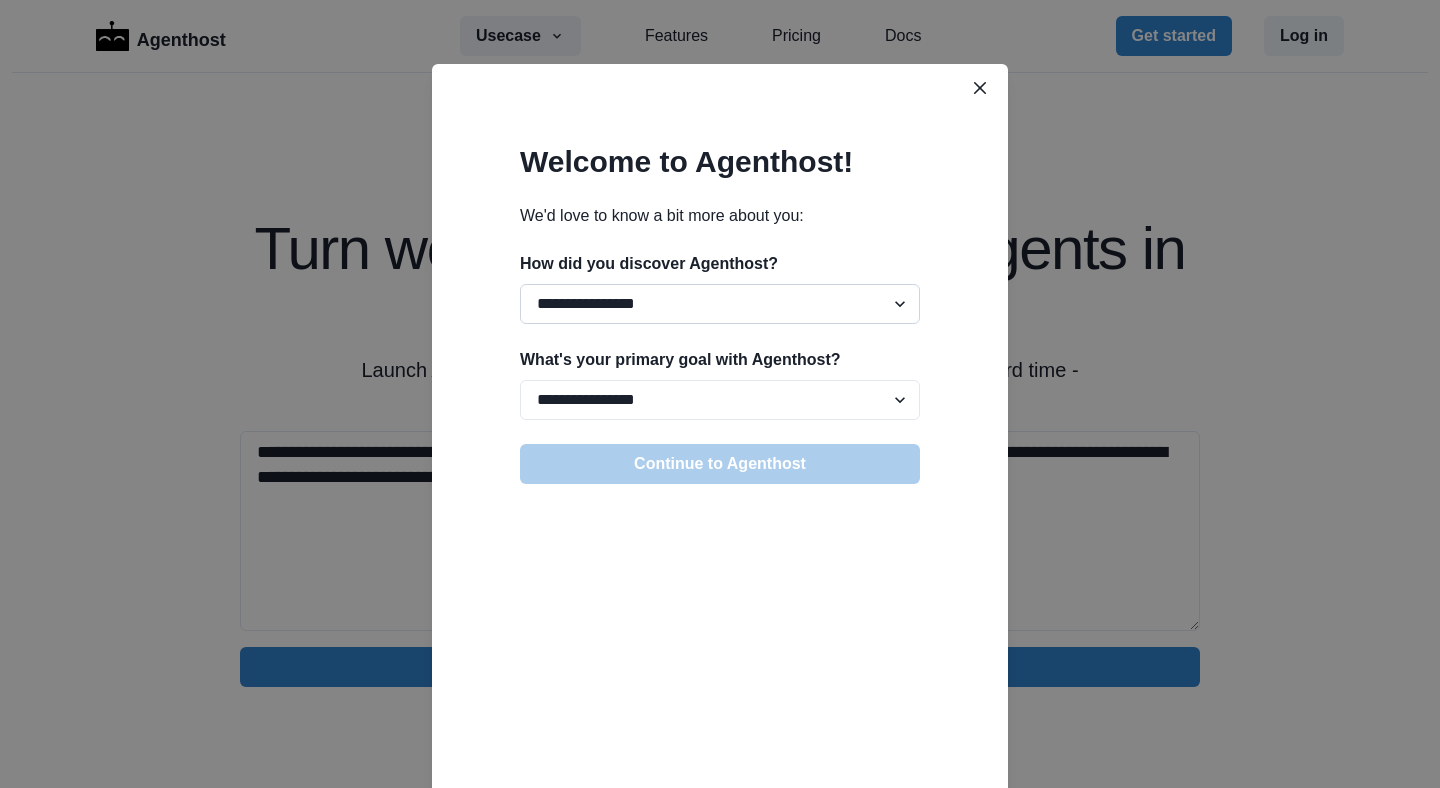 click on "**********" at bounding box center (720, 304) 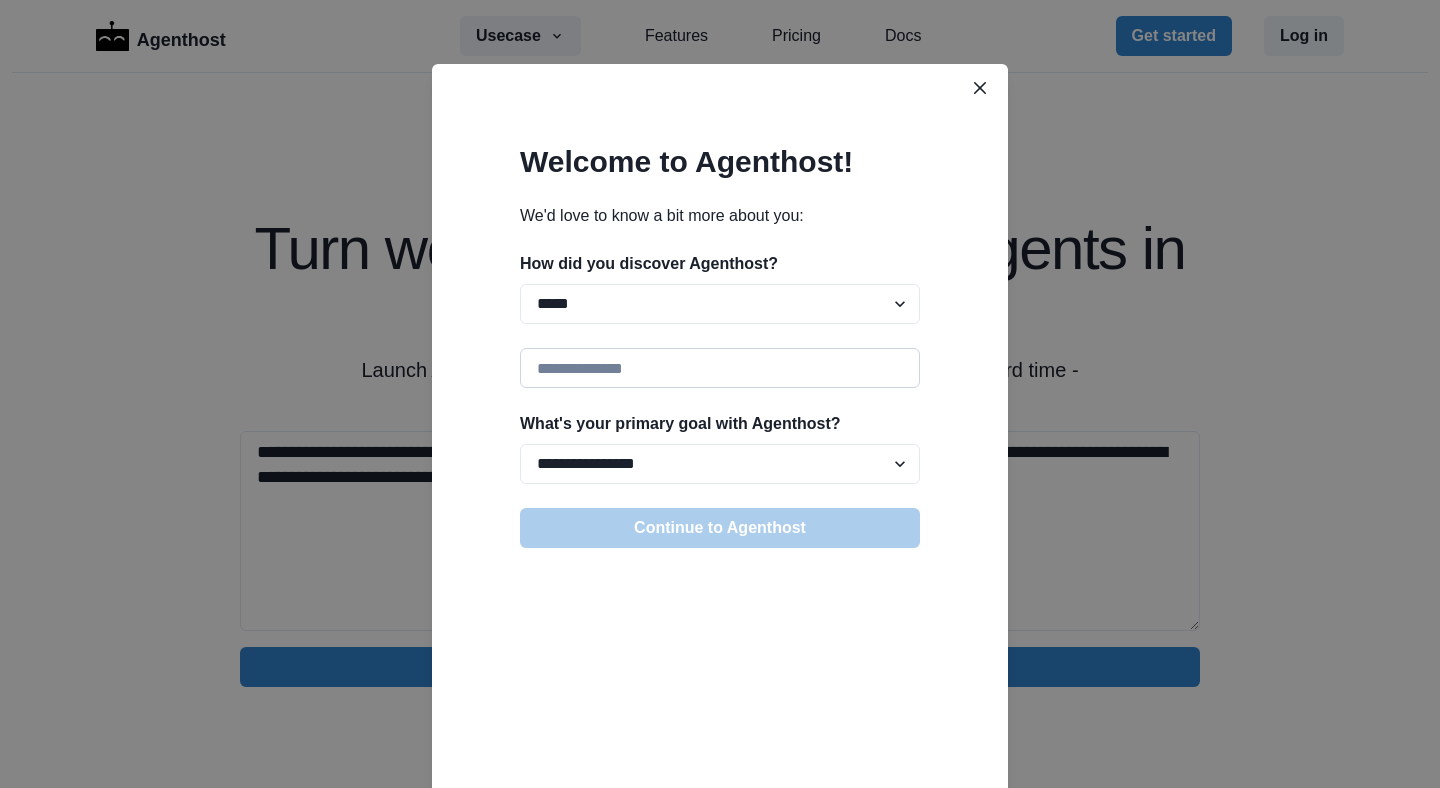 click at bounding box center [720, 368] 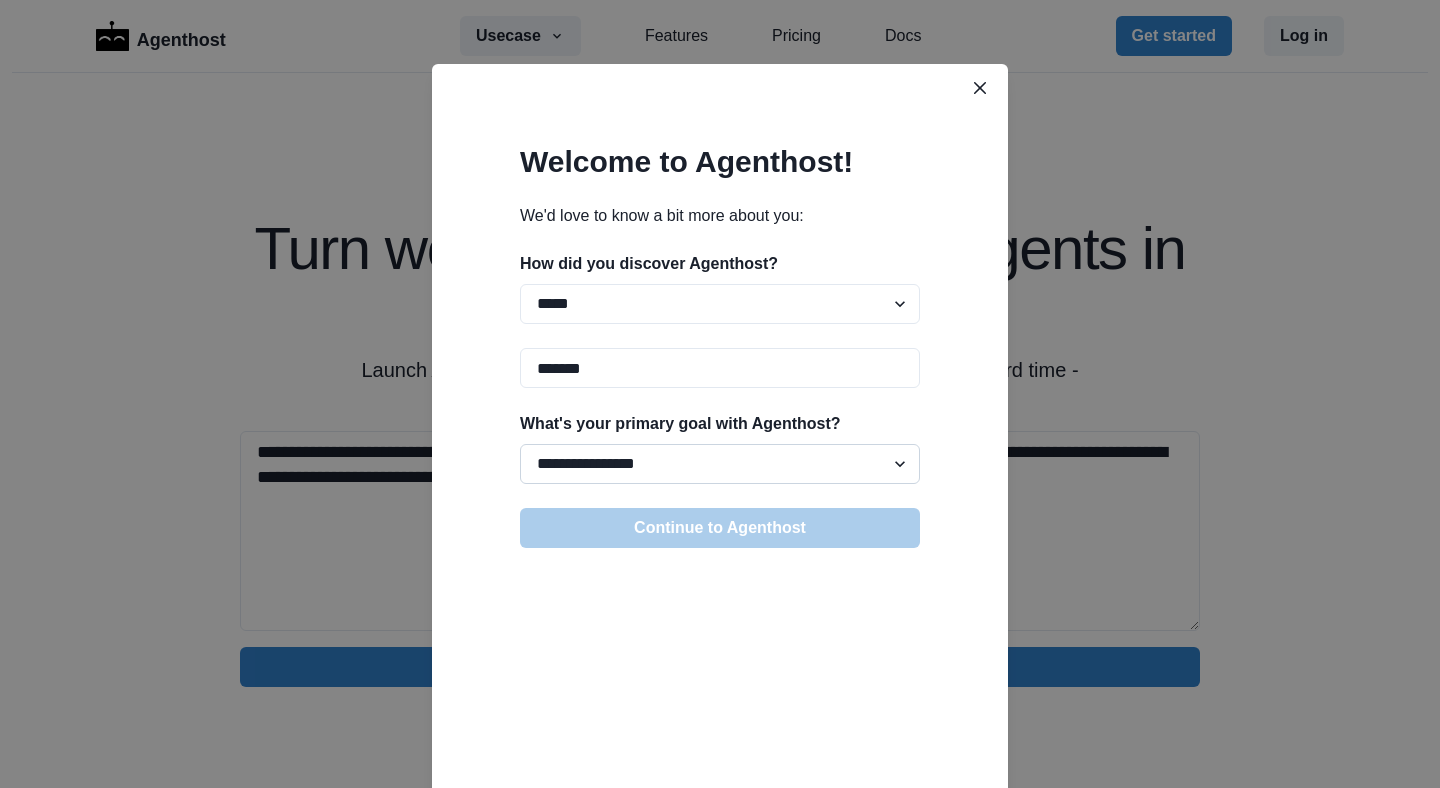 type on "*******" 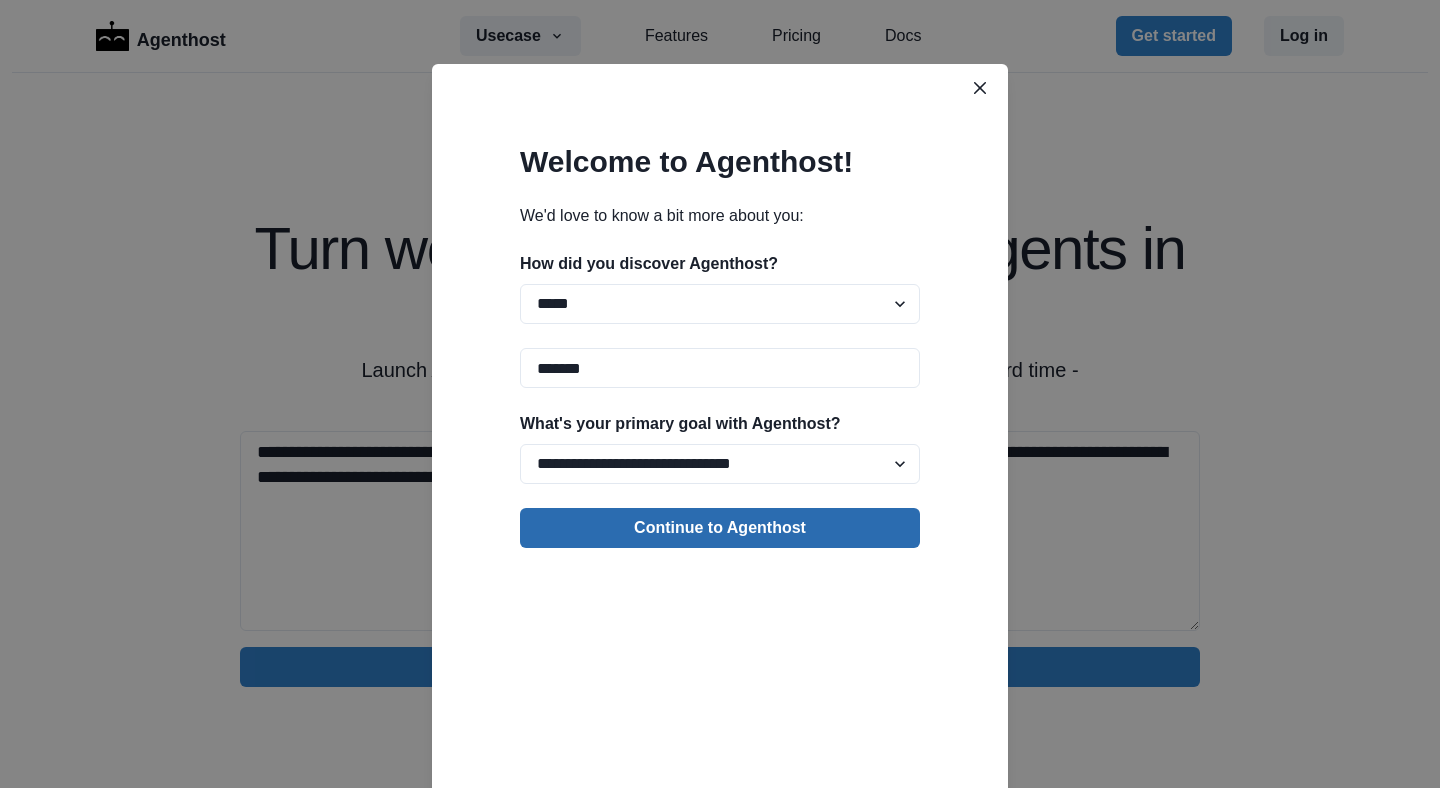 click on "Continue to Agenthost" at bounding box center [720, 528] 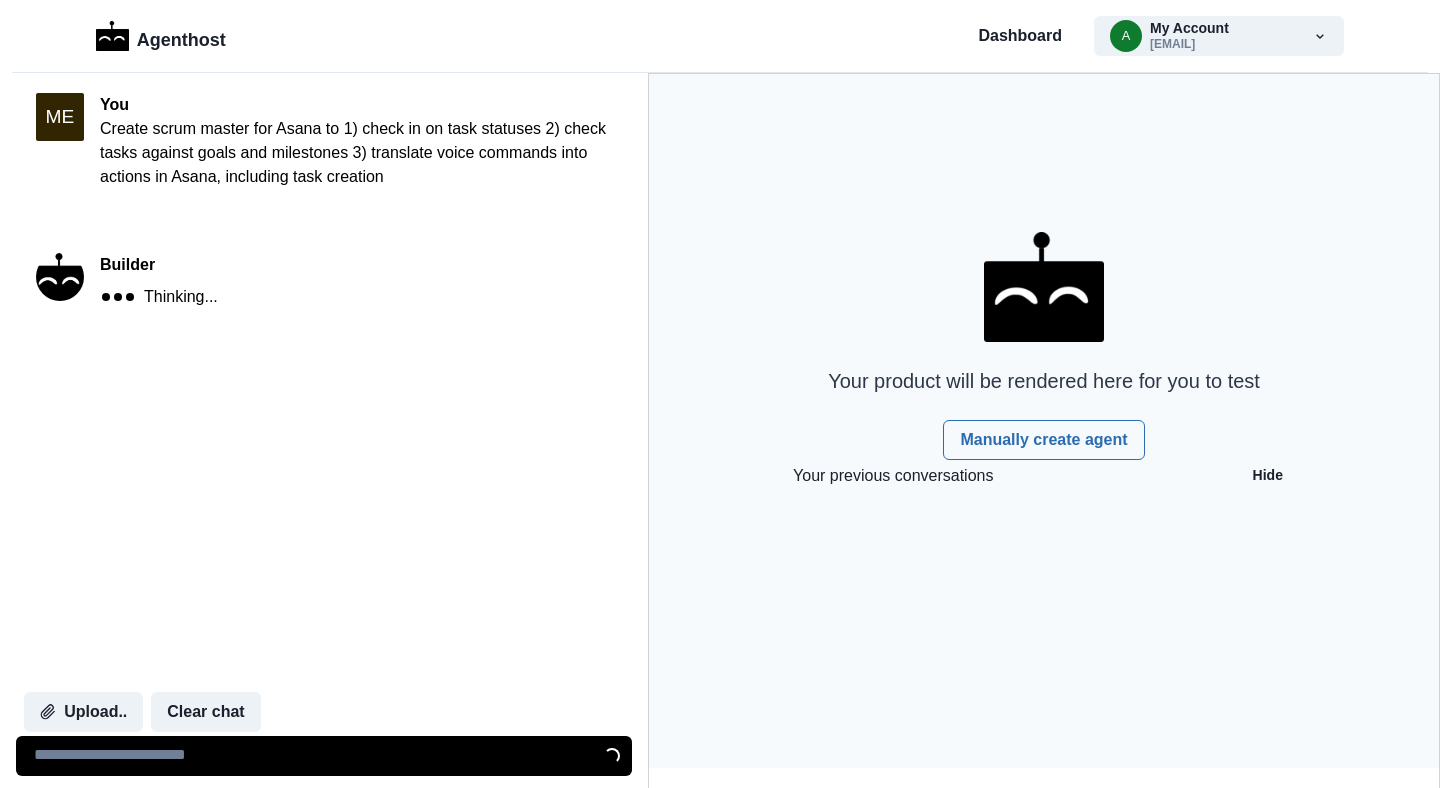 scroll, scrollTop: 0, scrollLeft: 0, axis: both 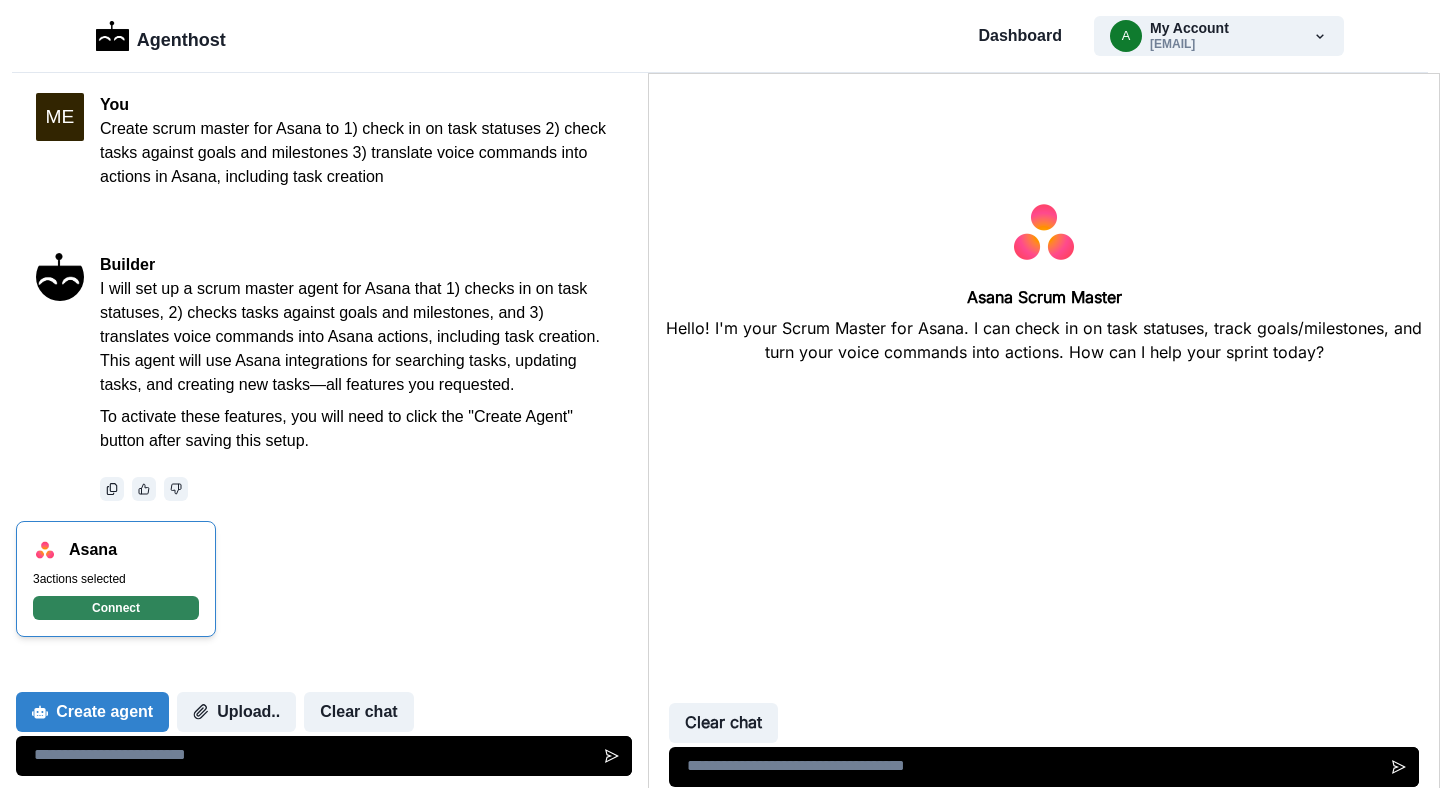 click on "Connect" at bounding box center [116, 608] 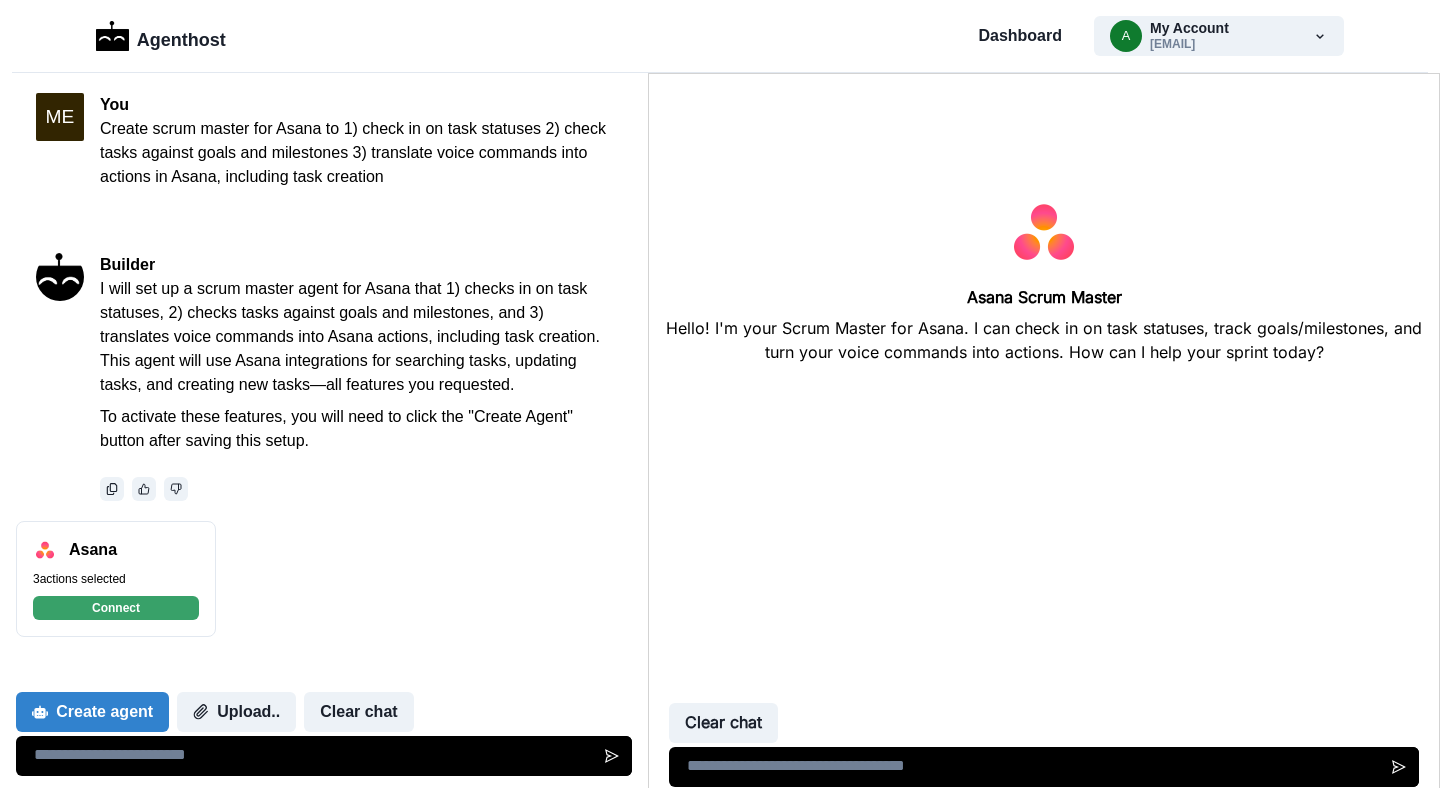 scroll, scrollTop: 1119, scrollLeft: 0, axis: vertical 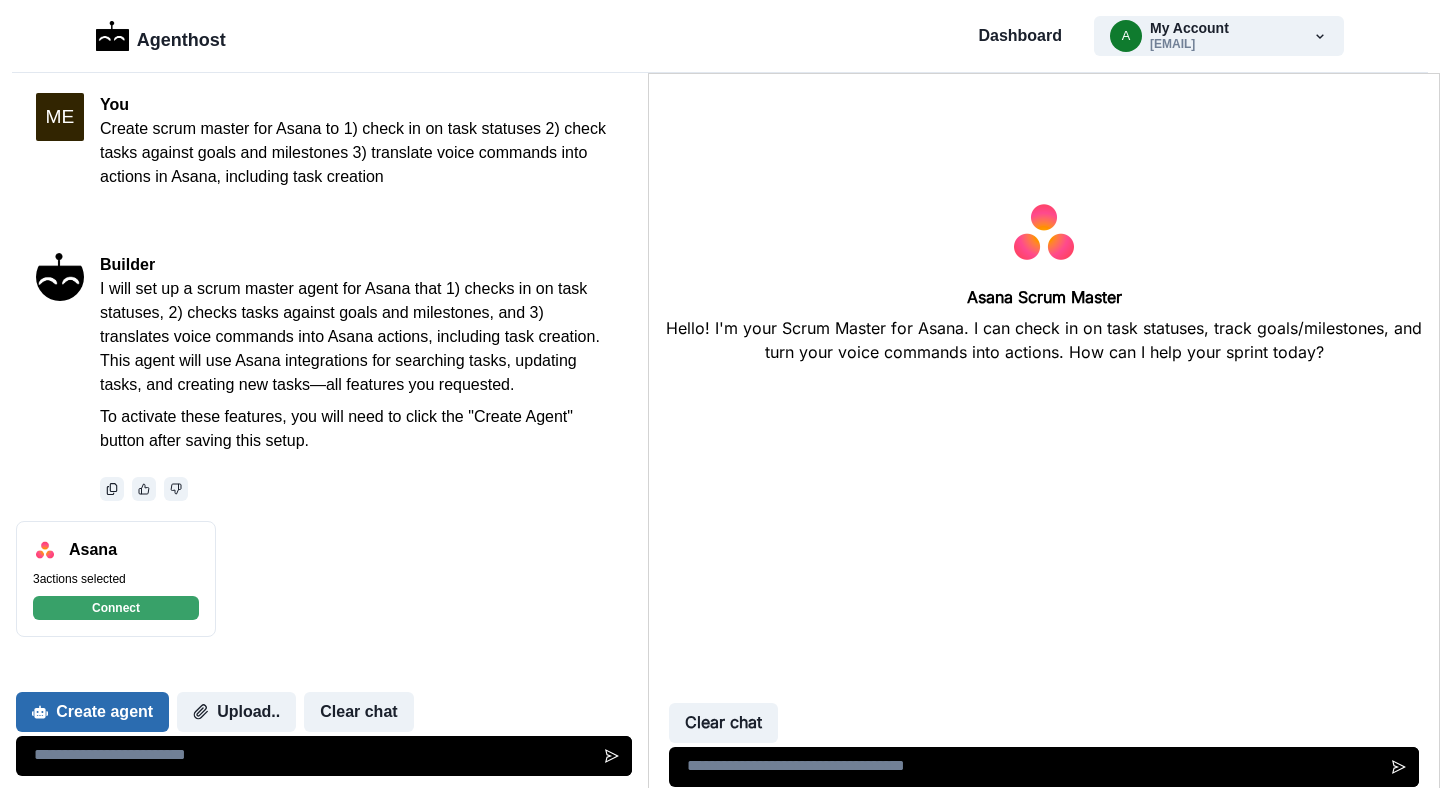 click on "Create agent" at bounding box center [92, 712] 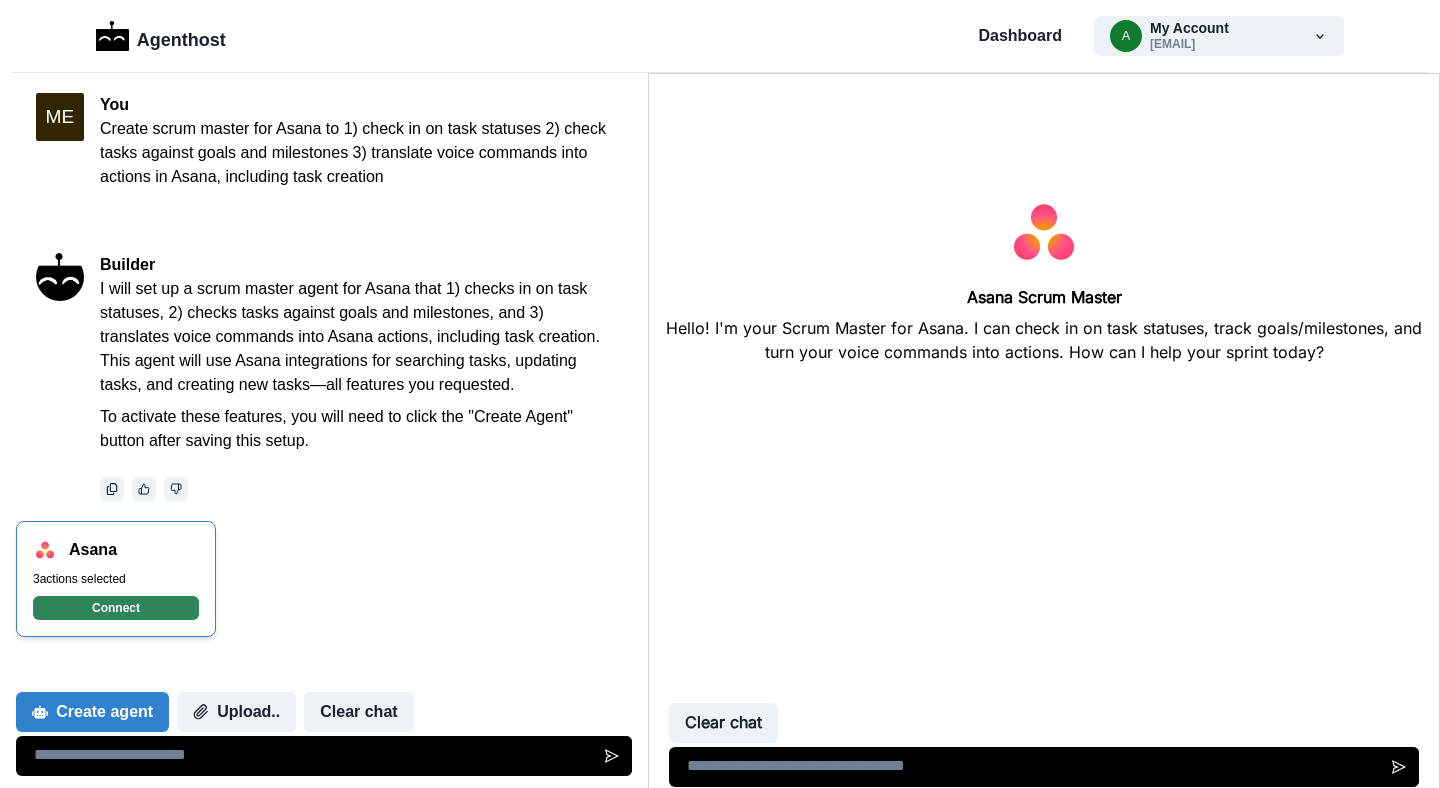 click on "Connect" at bounding box center (116, 608) 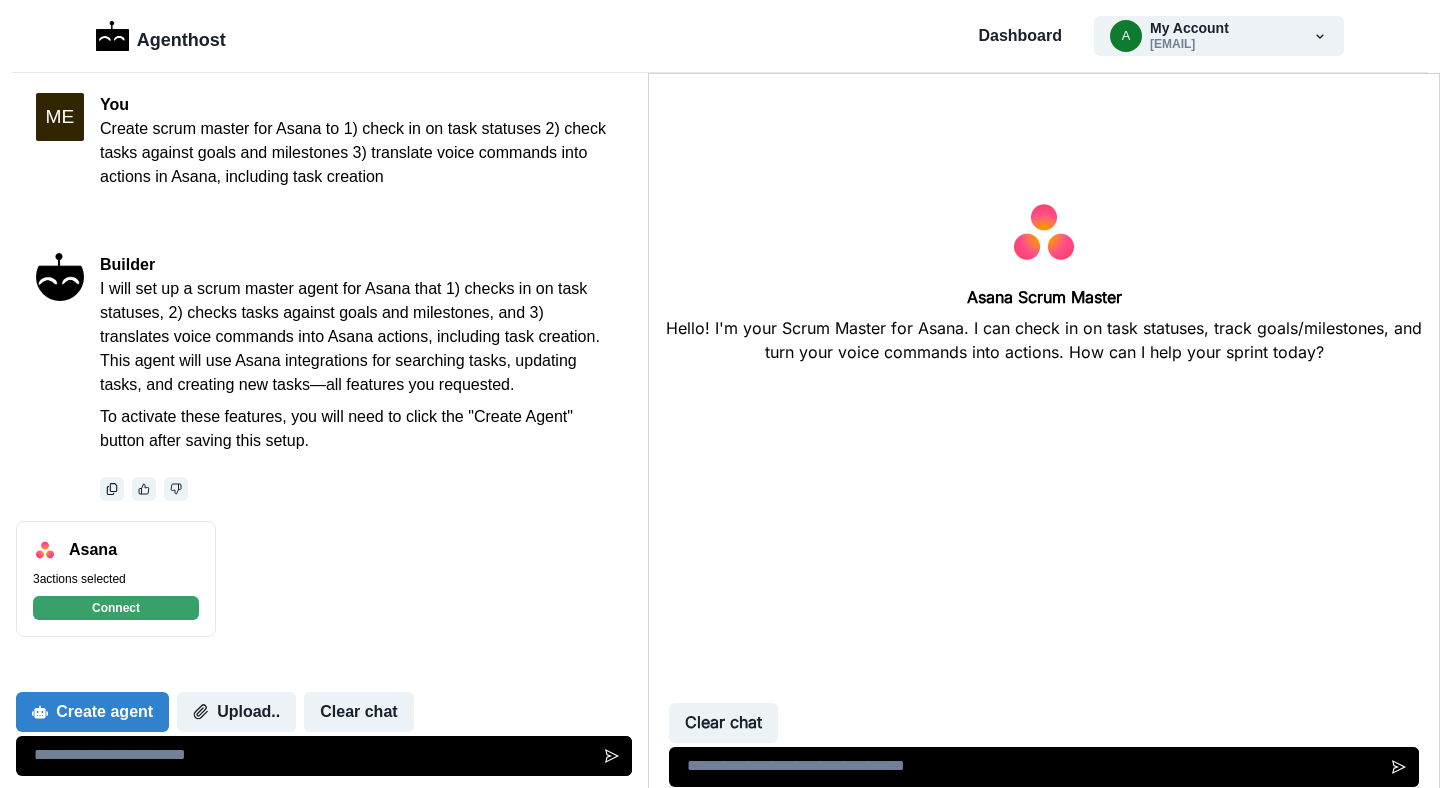 scroll, scrollTop: 1119, scrollLeft: 0, axis: vertical 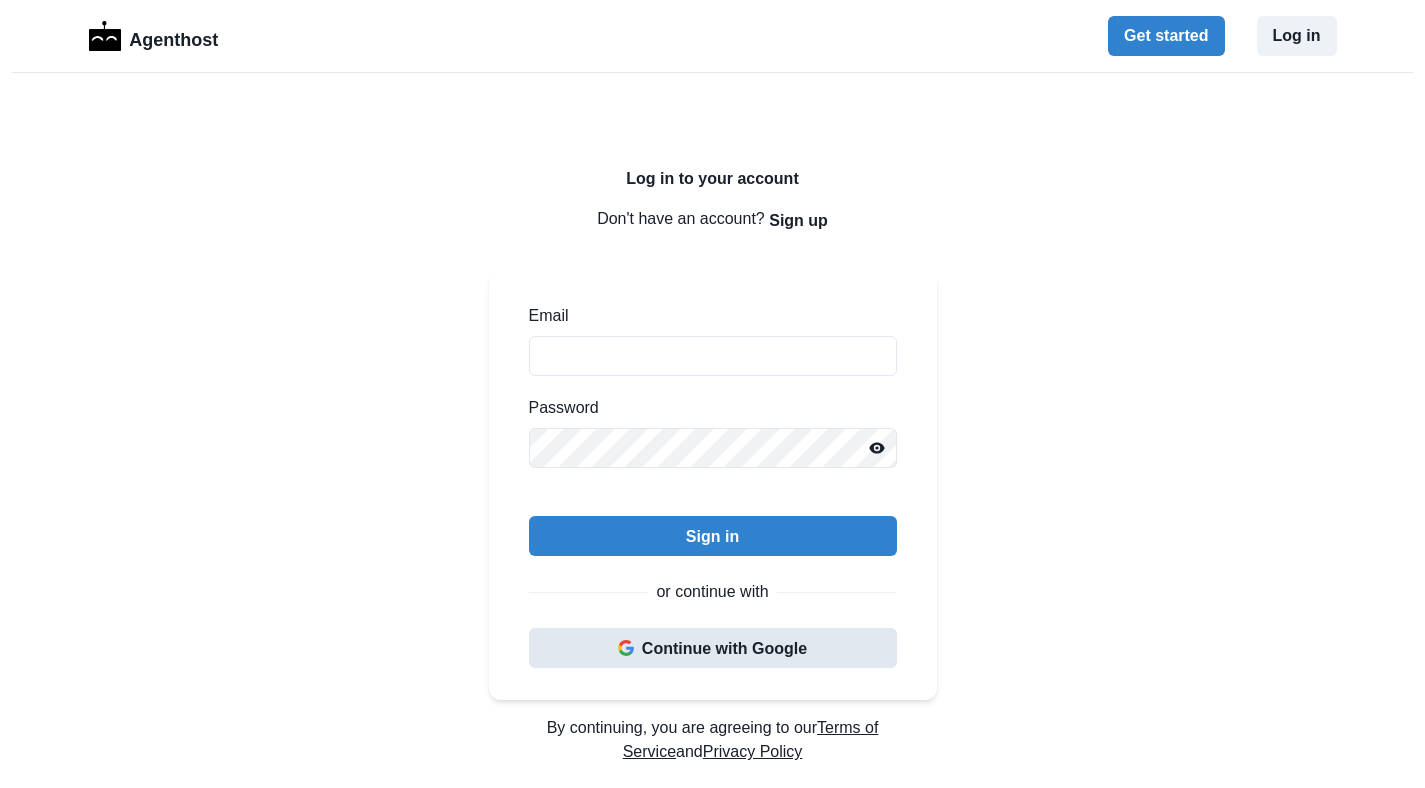click on "Continue with Google" at bounding box center [713, 648] 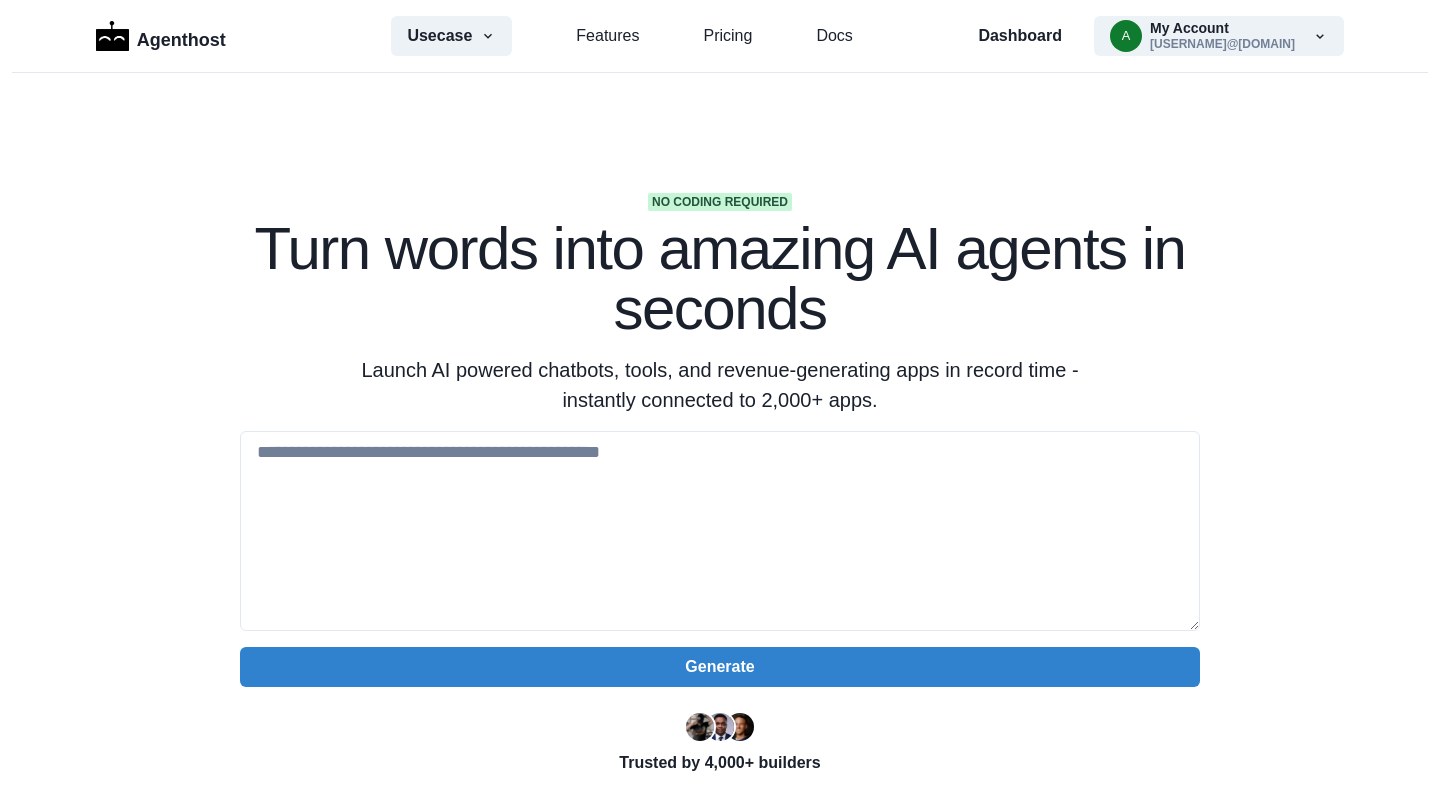 scroll, scrollTop: 0, scrollLeft: 0, axis: both 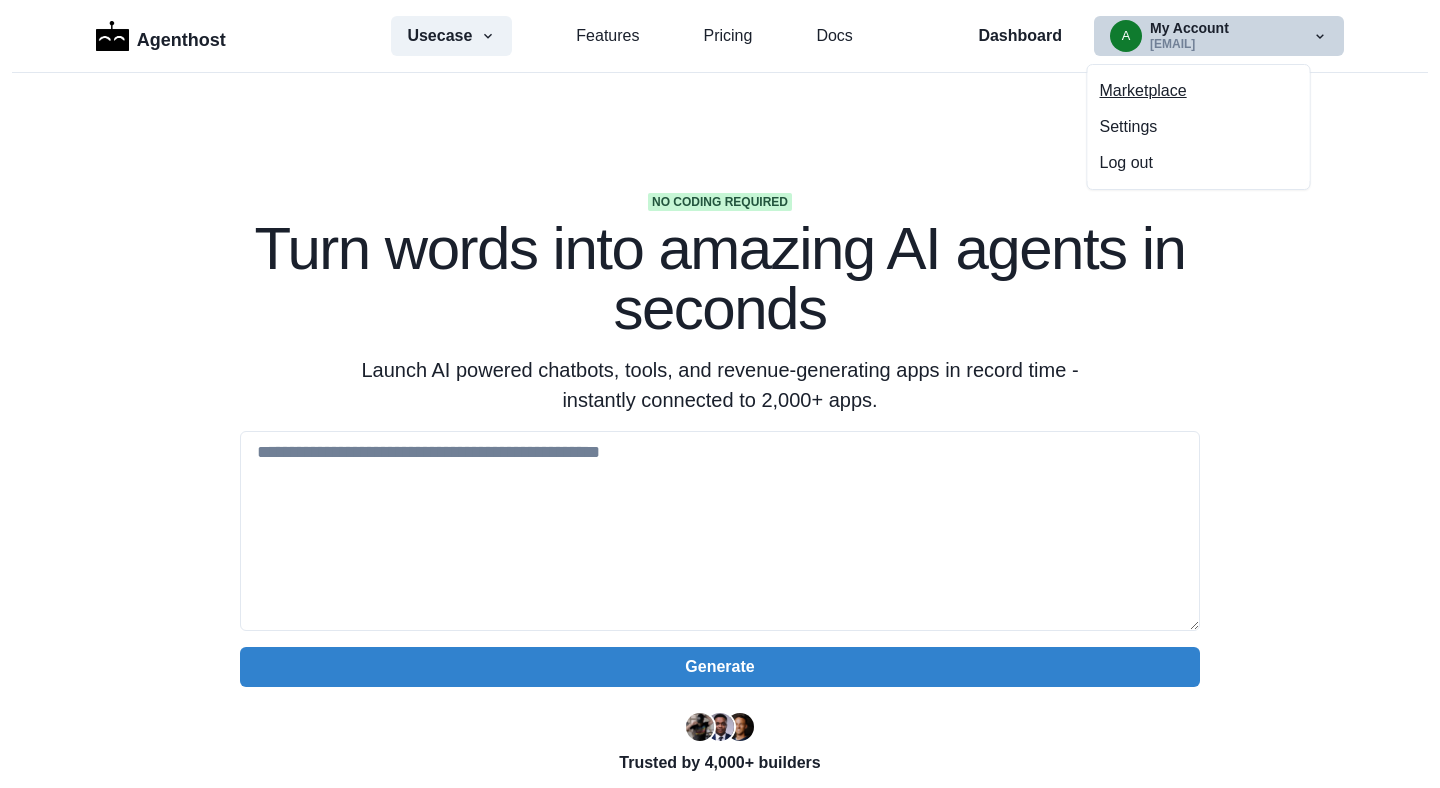 click on "Marketplace" at bounding box center [1199, 91] 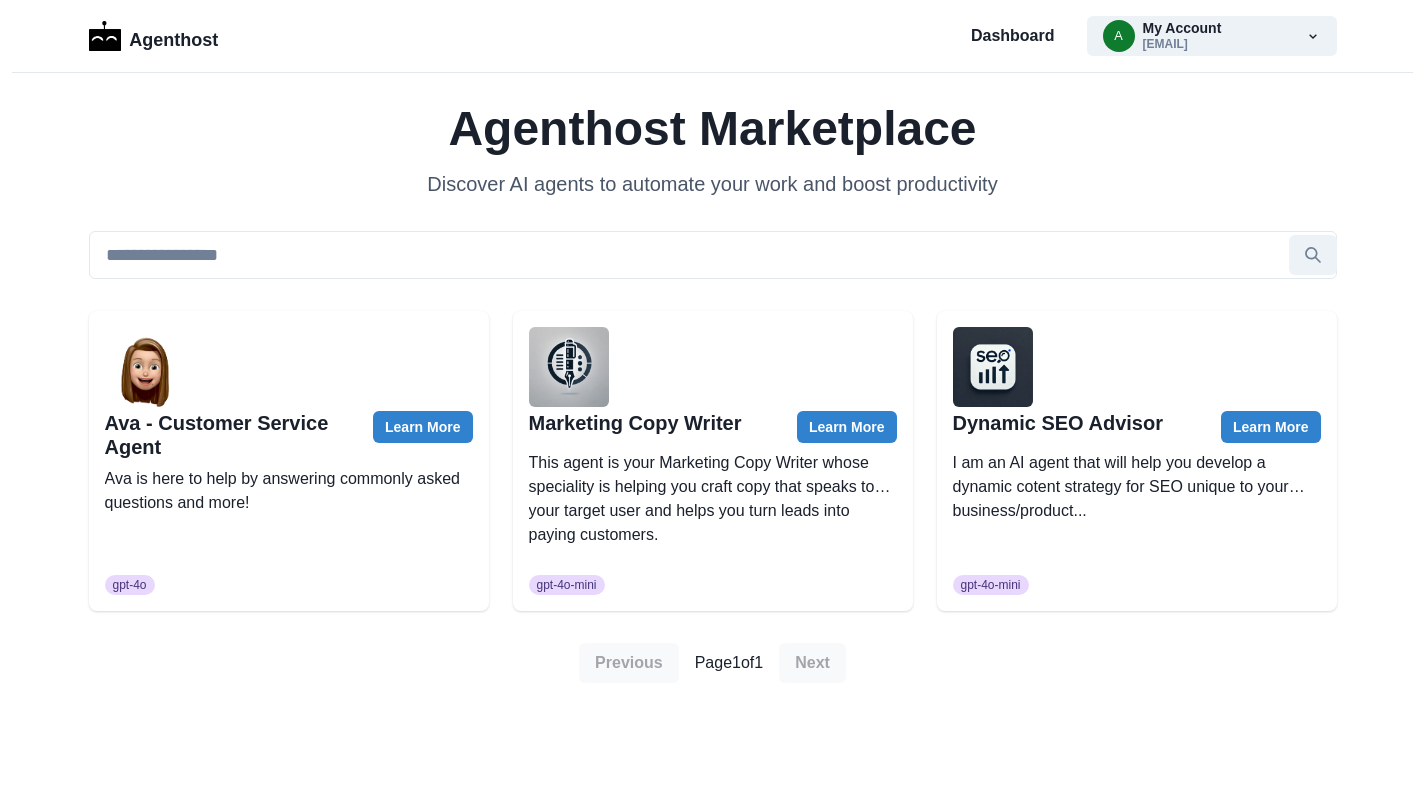 scroll, scrollTop: 0, scrollLeft: 0, axis: both 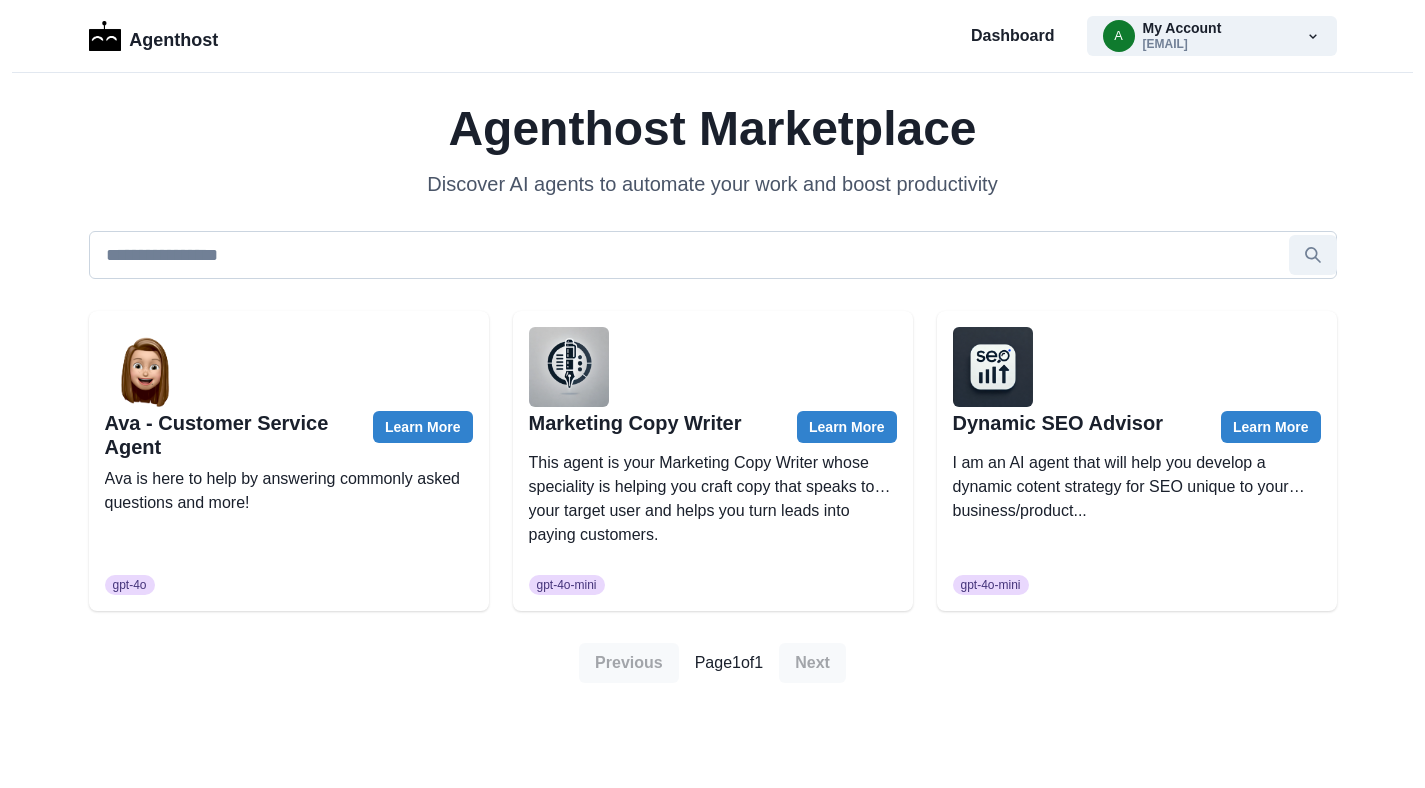 click at bounding box center (713, 255) 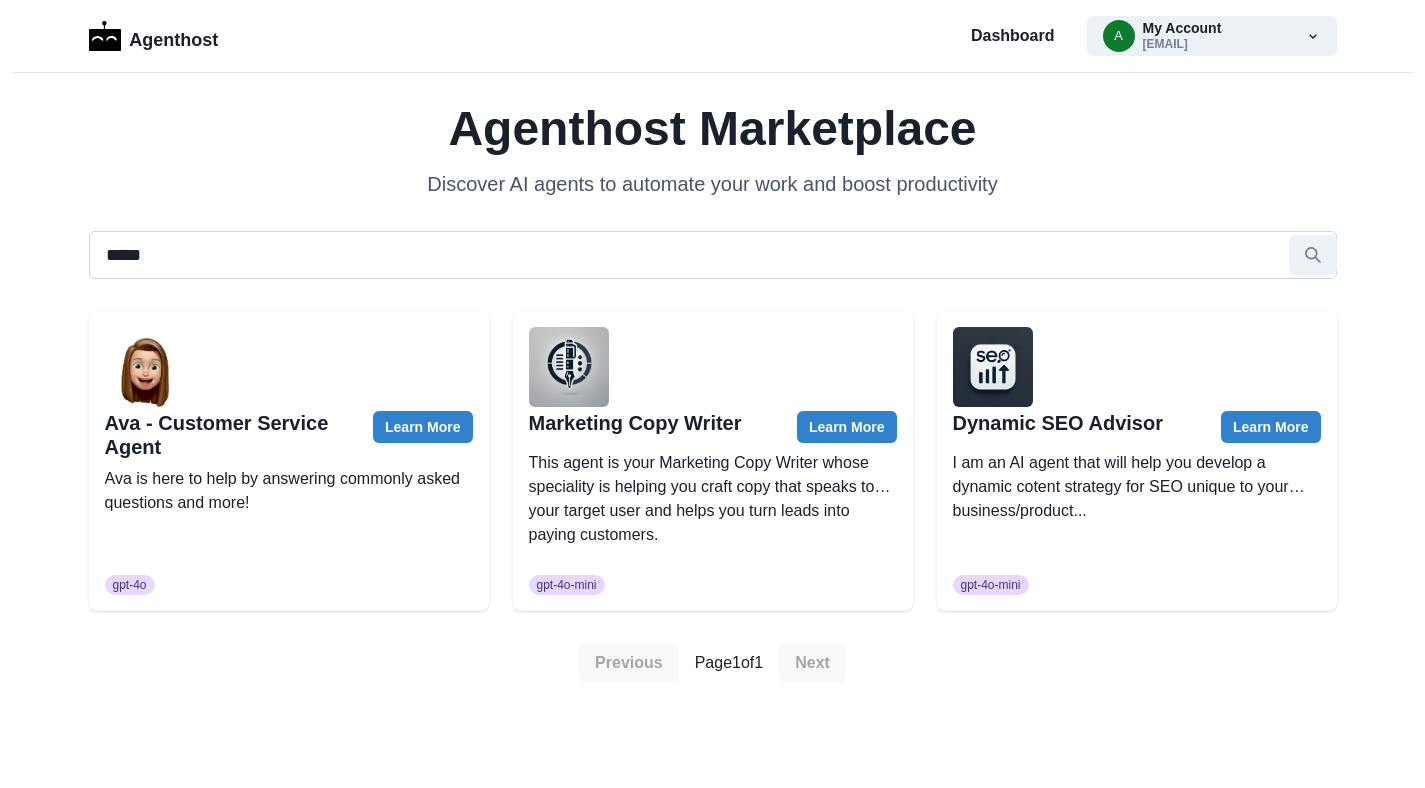 type on "*****" 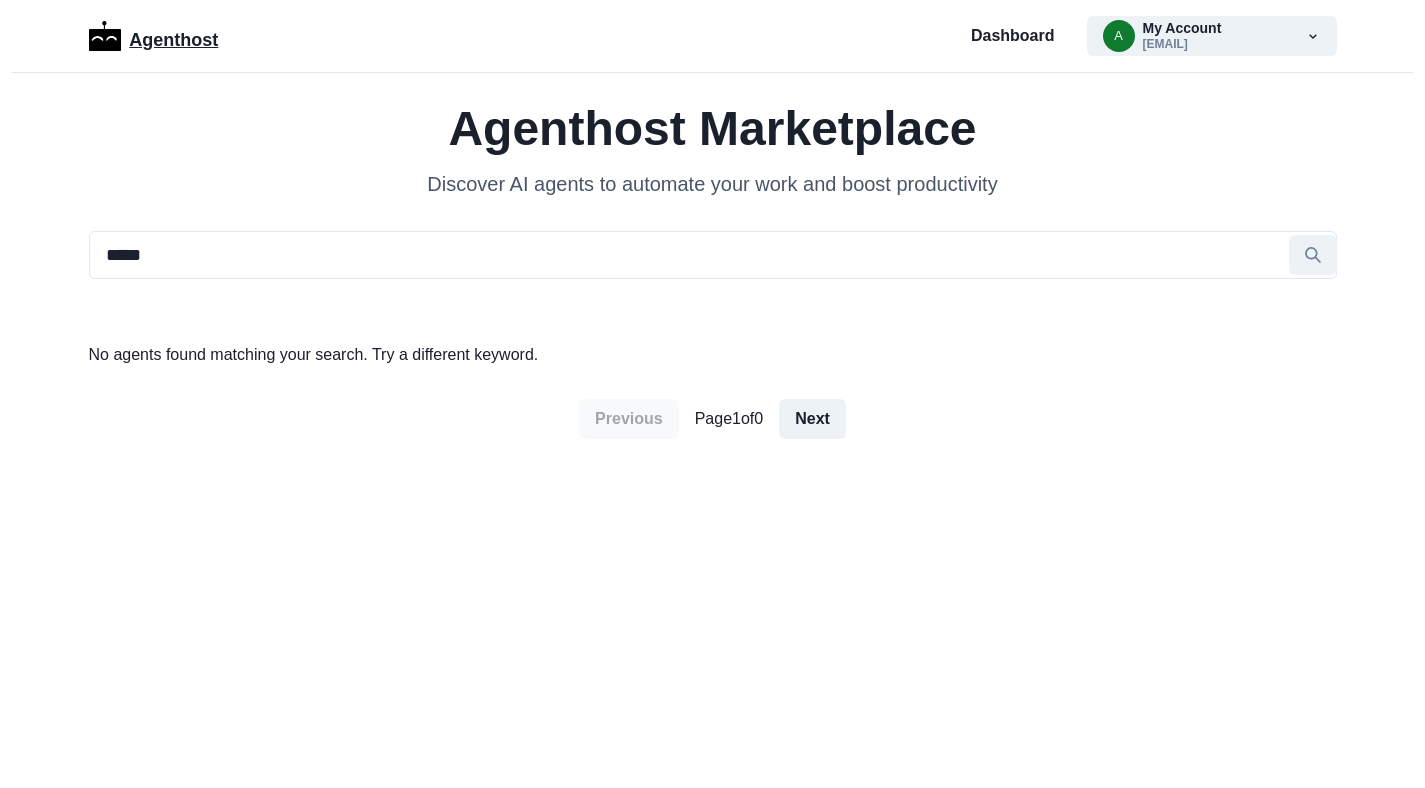 click on "Agenthost" at bounding box center (173, 36) 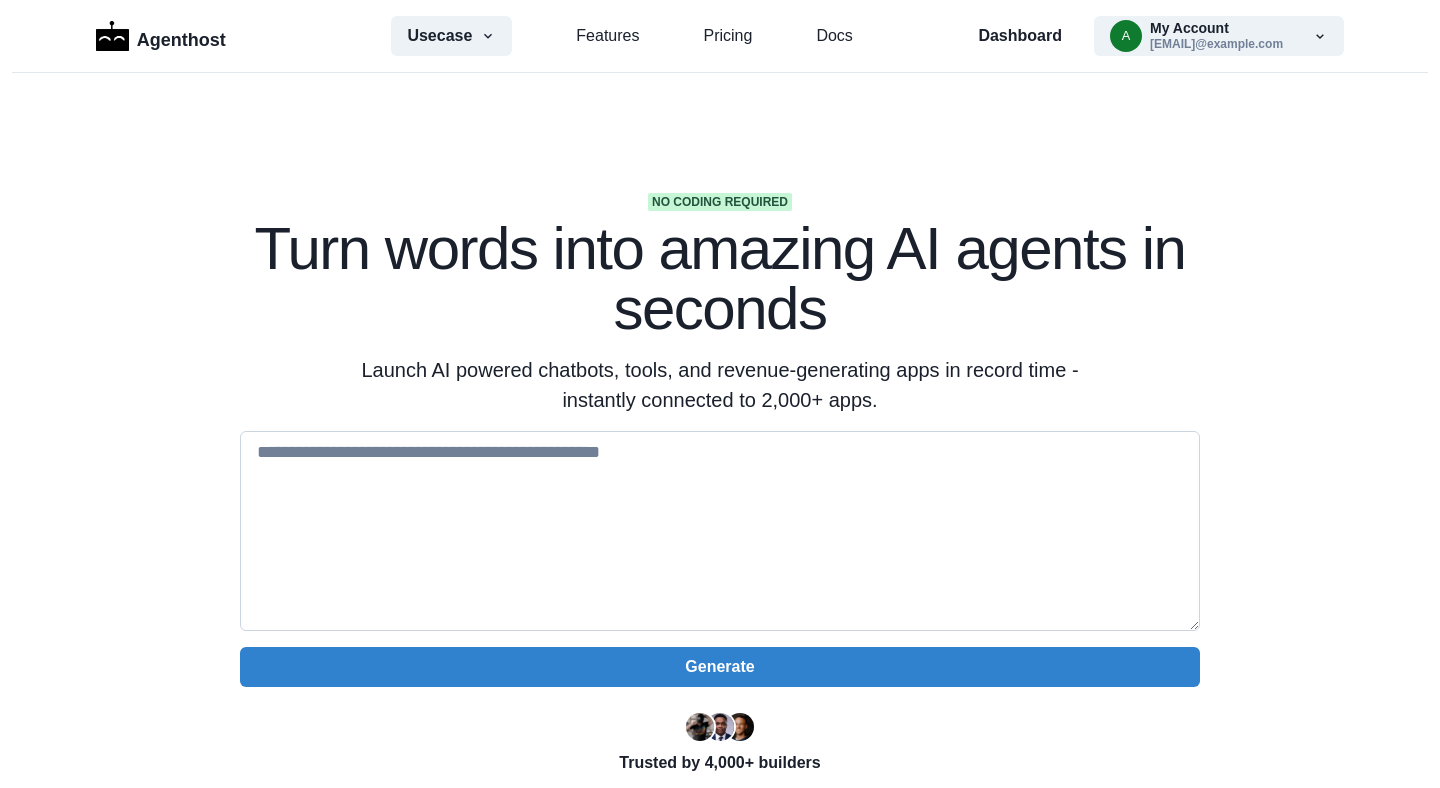 click at bounding box center (720, 531) 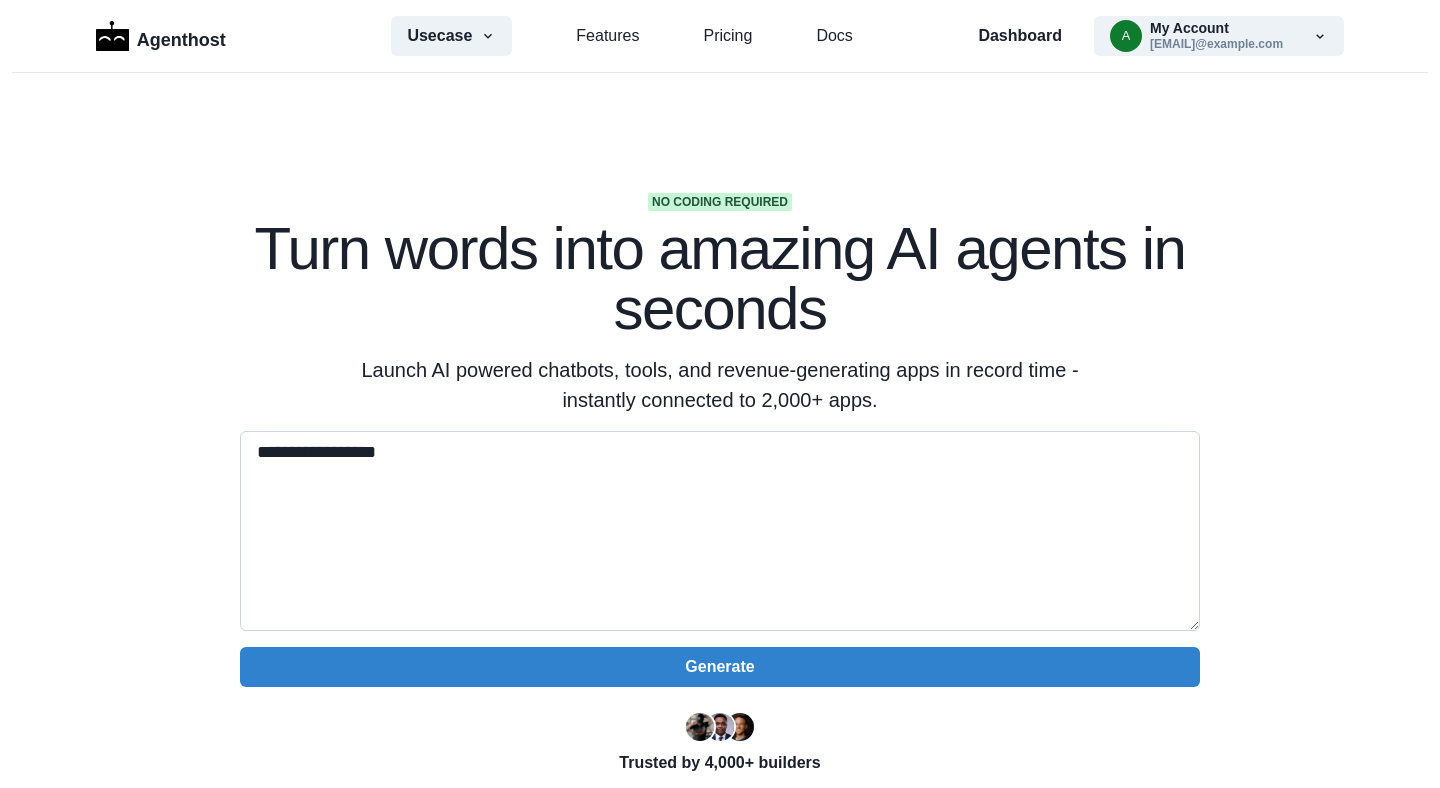 click on "**********" at bounding box center (720, 531) 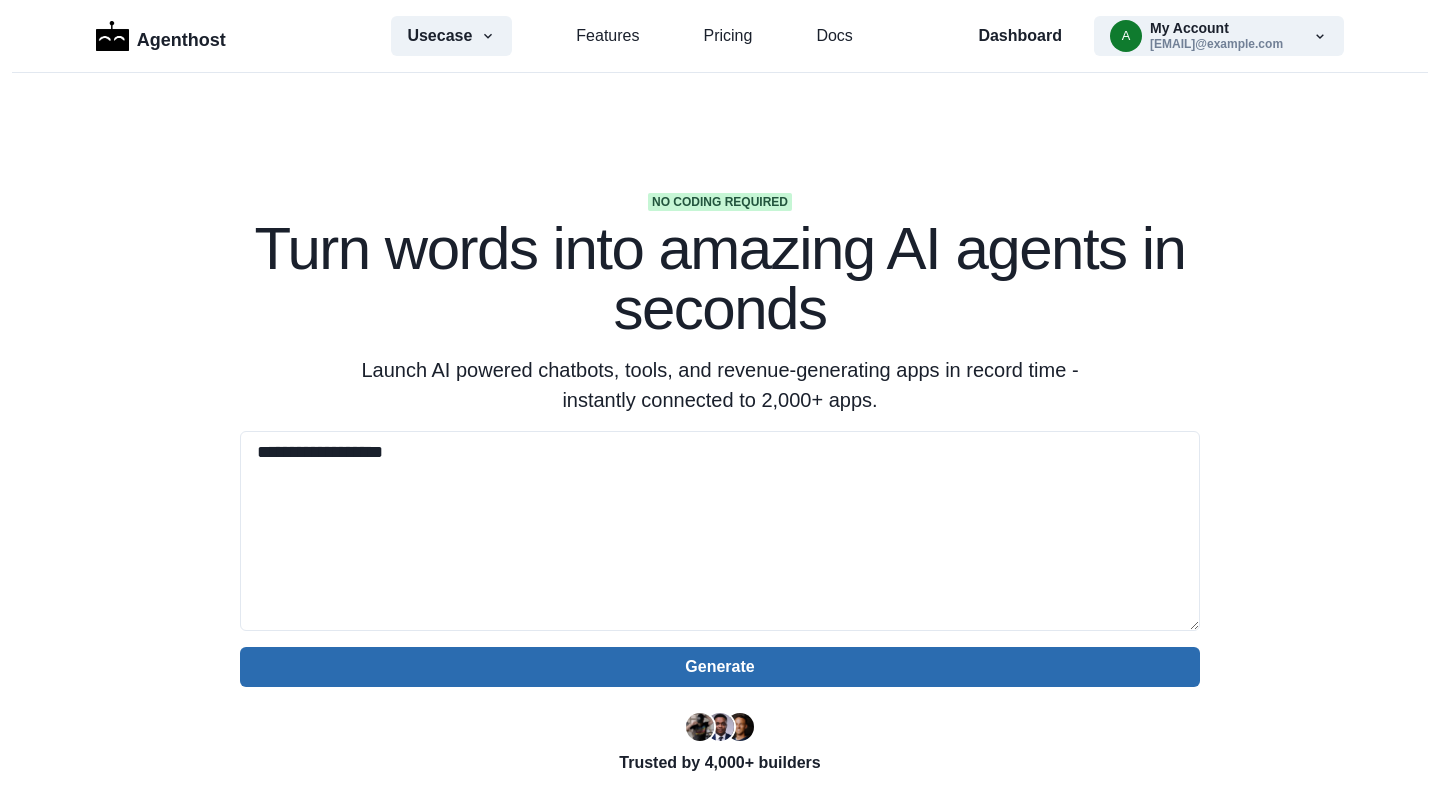 type on "**********" 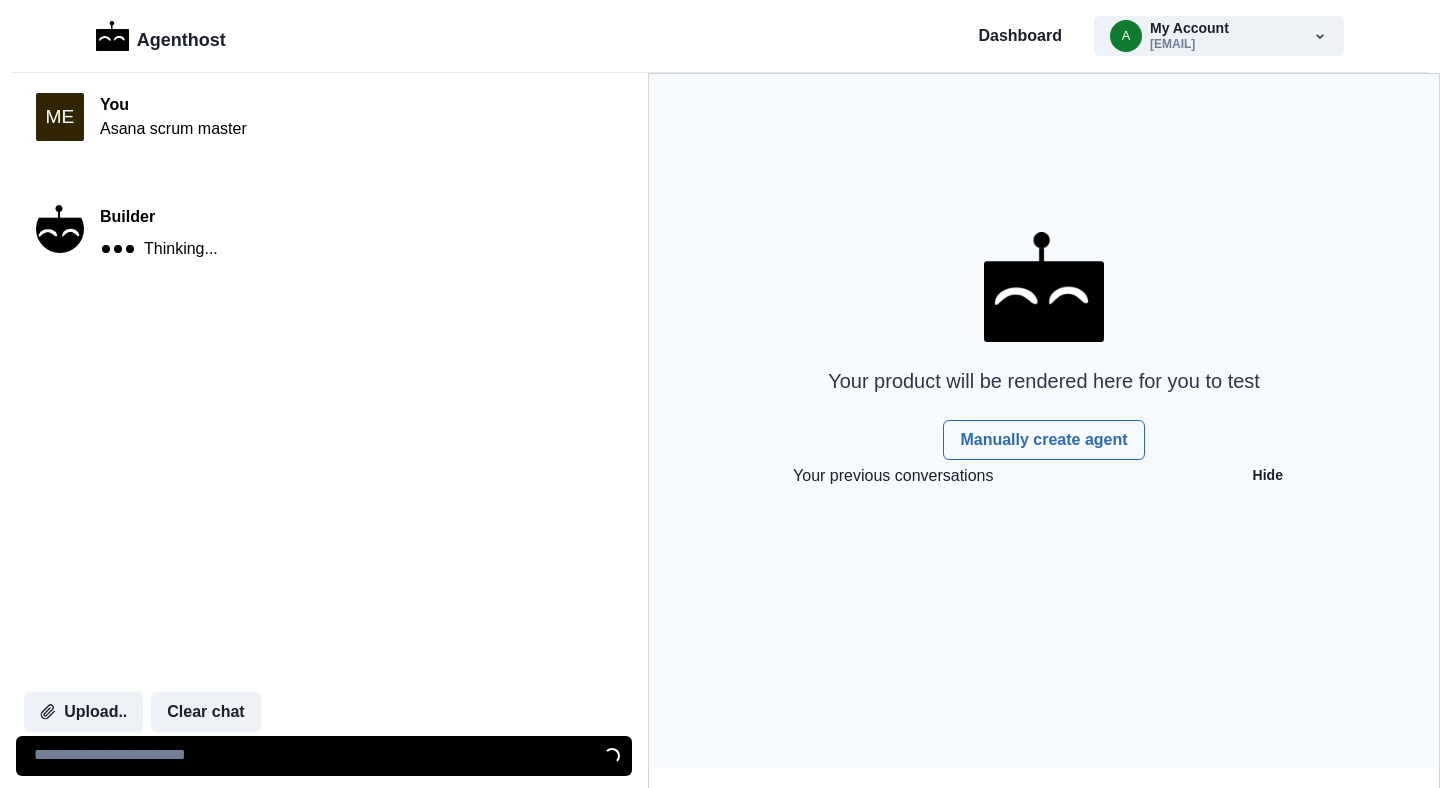 scroll, scrollTop: 0, scrollLeft: 0, axis: both 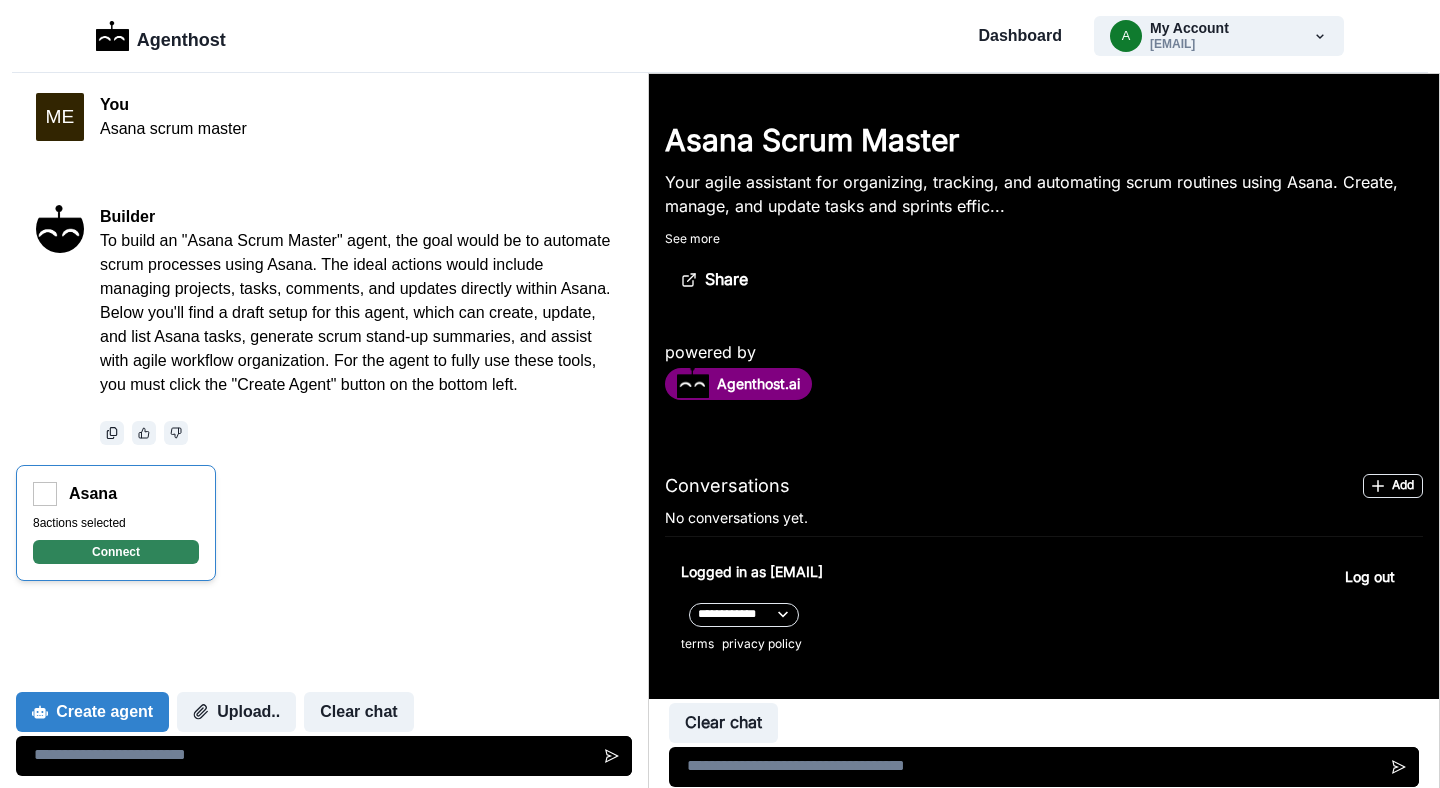 click on "Connect" at bounding box center (116, 552) 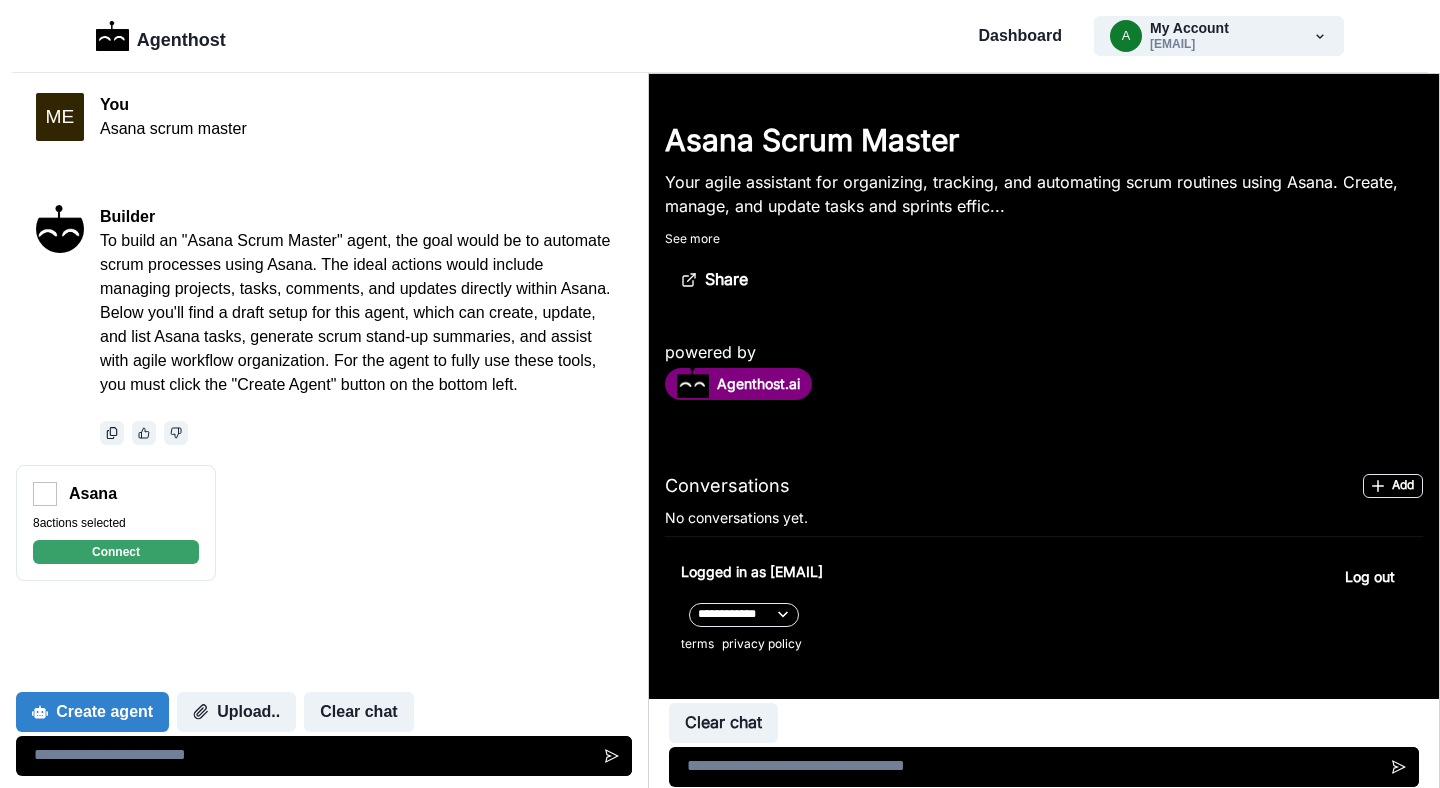 scroll, scrollTop: 1119, scrollLeft: 0, axis: vertical 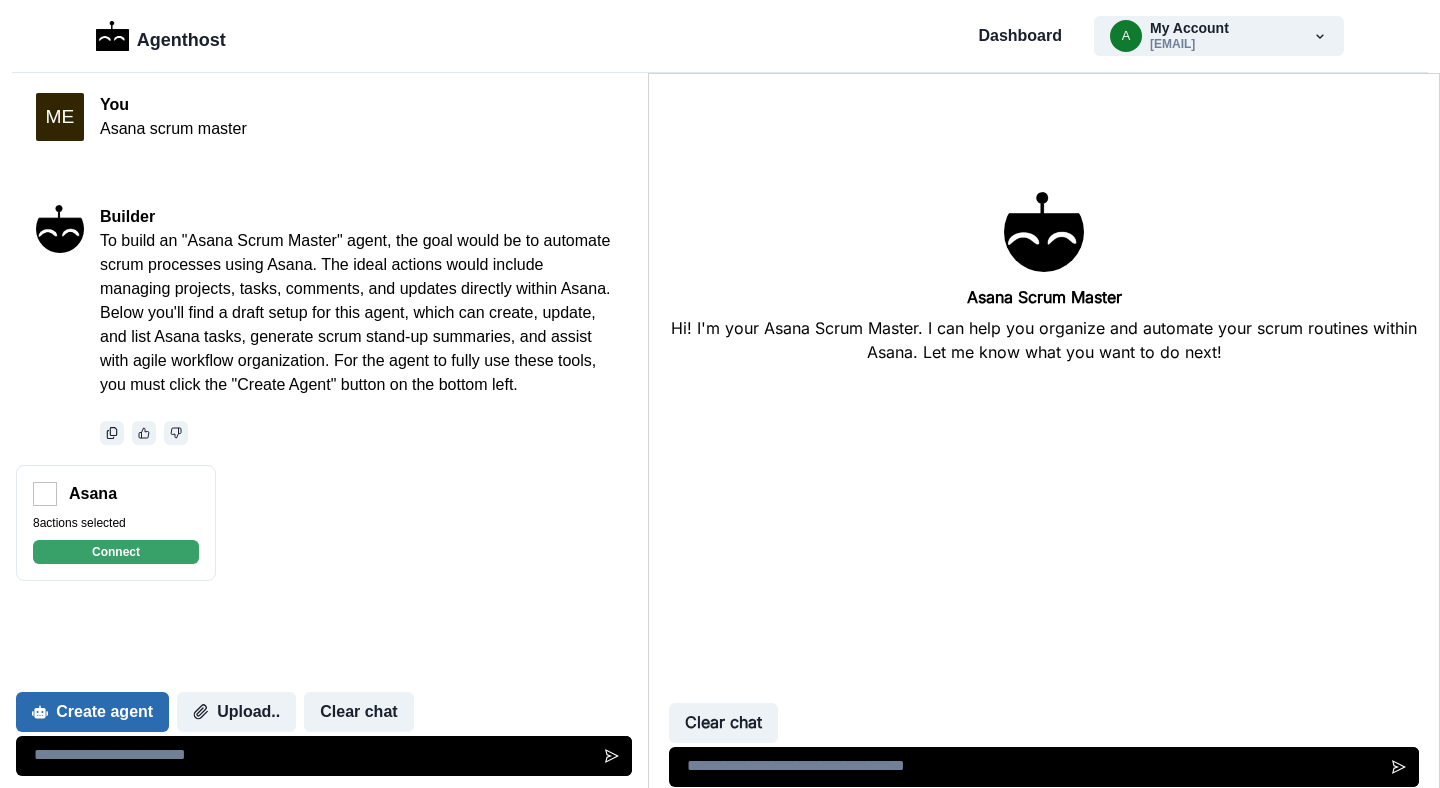 click on "Create agent" at bounding box center (92, 712) 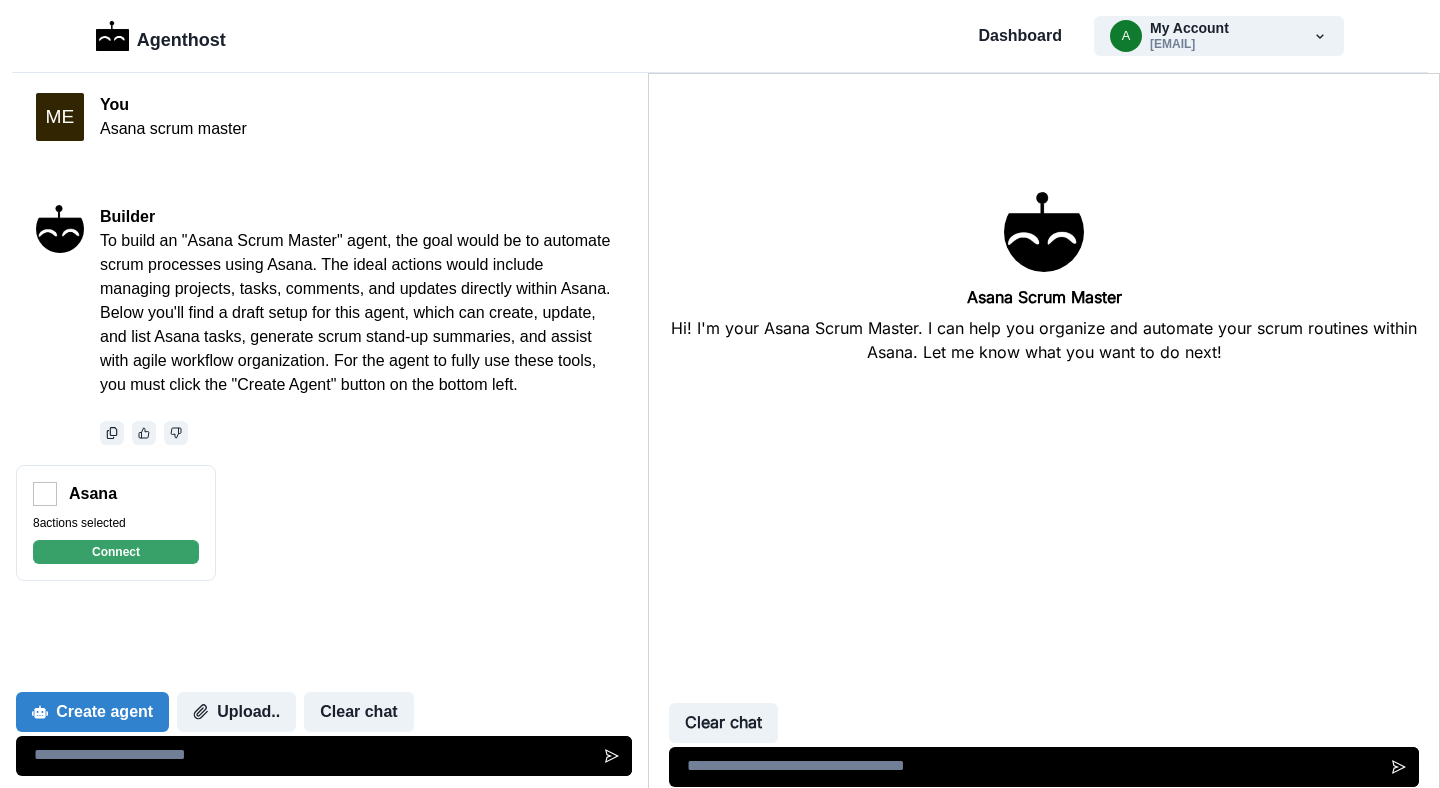 click at bounding box center [0, 1198] 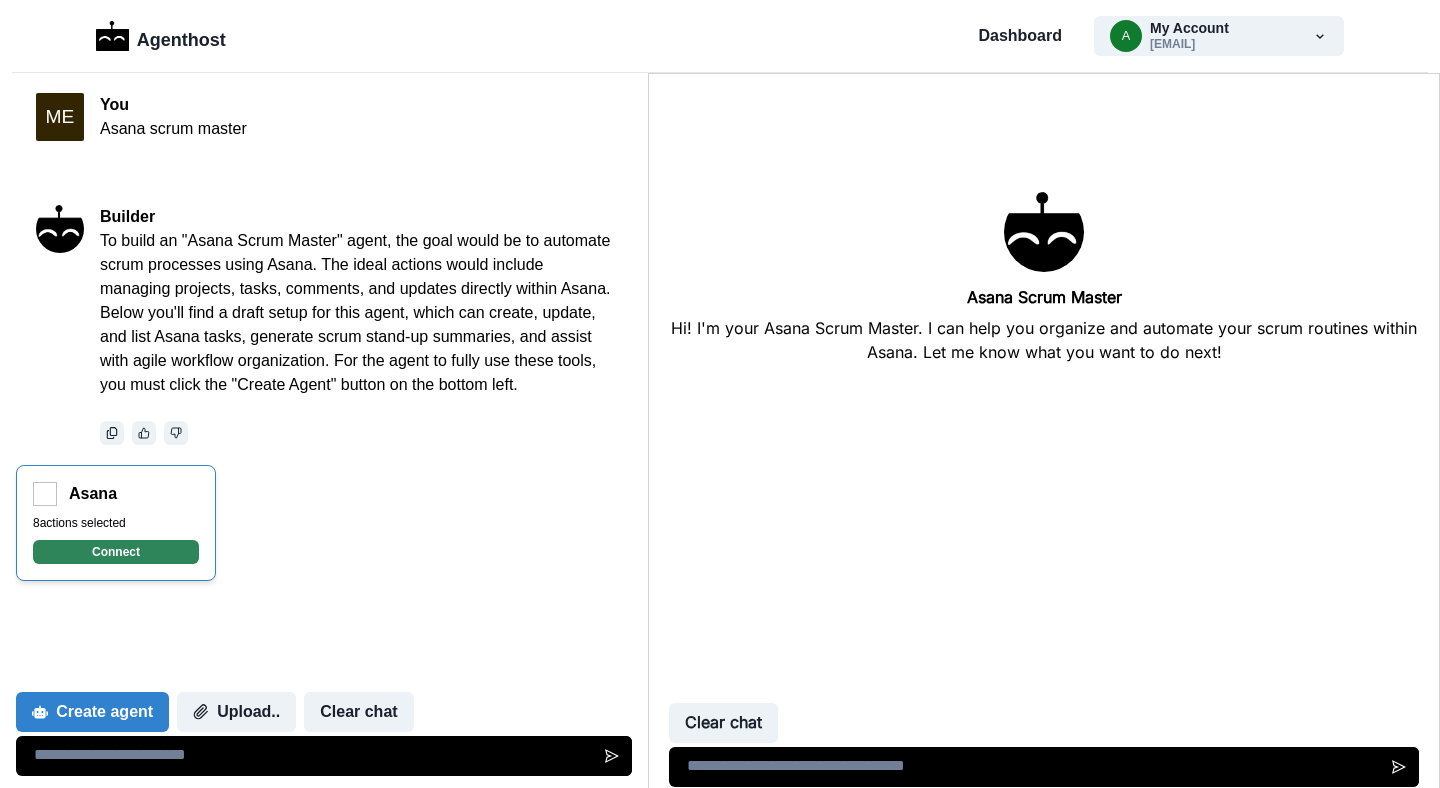click on "Connect" at bounding box center (116, 552) 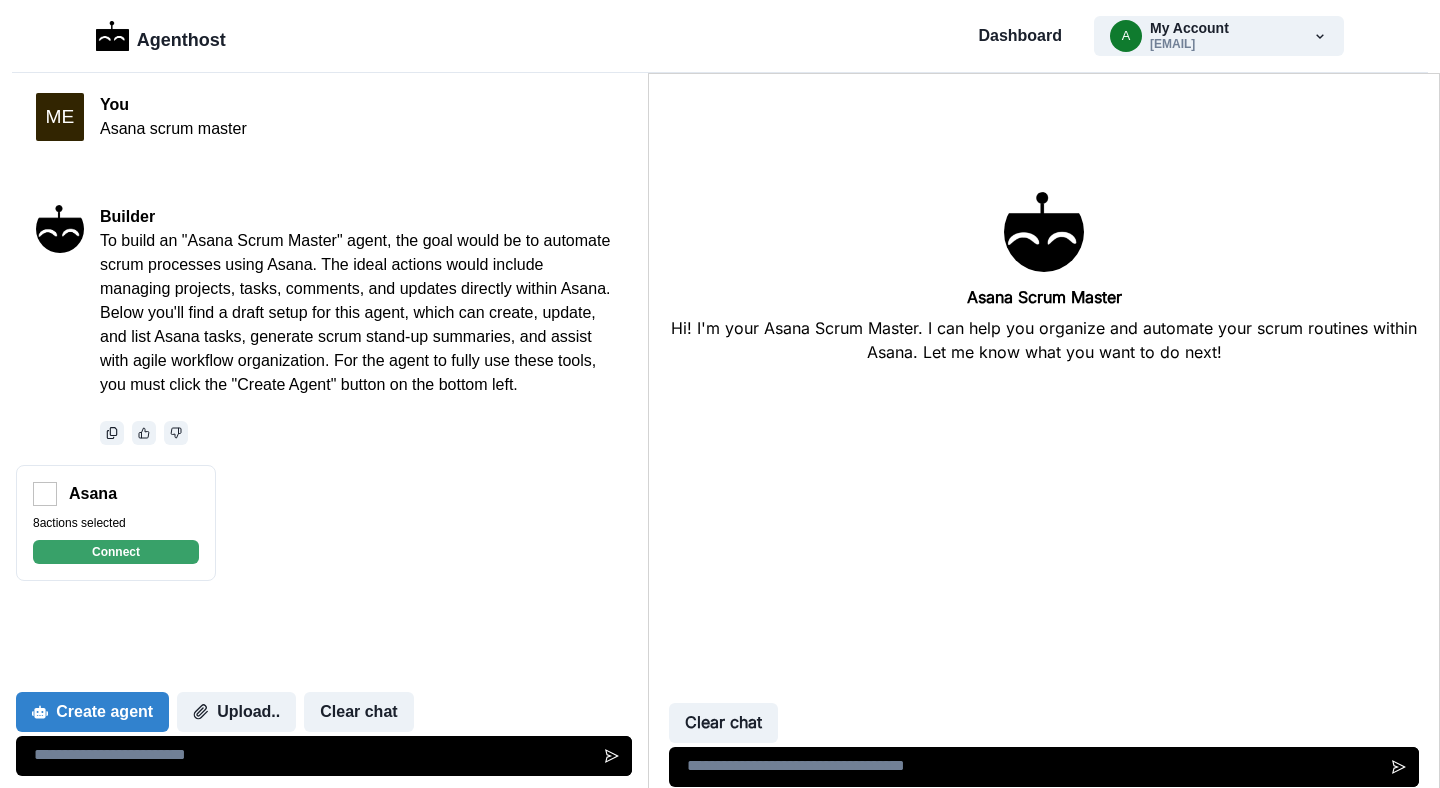 click on "Search Tasks Searches for a Task by name within a Project.  Version:  0.3.4 Approval required" at bounding box center (720, 2239) 